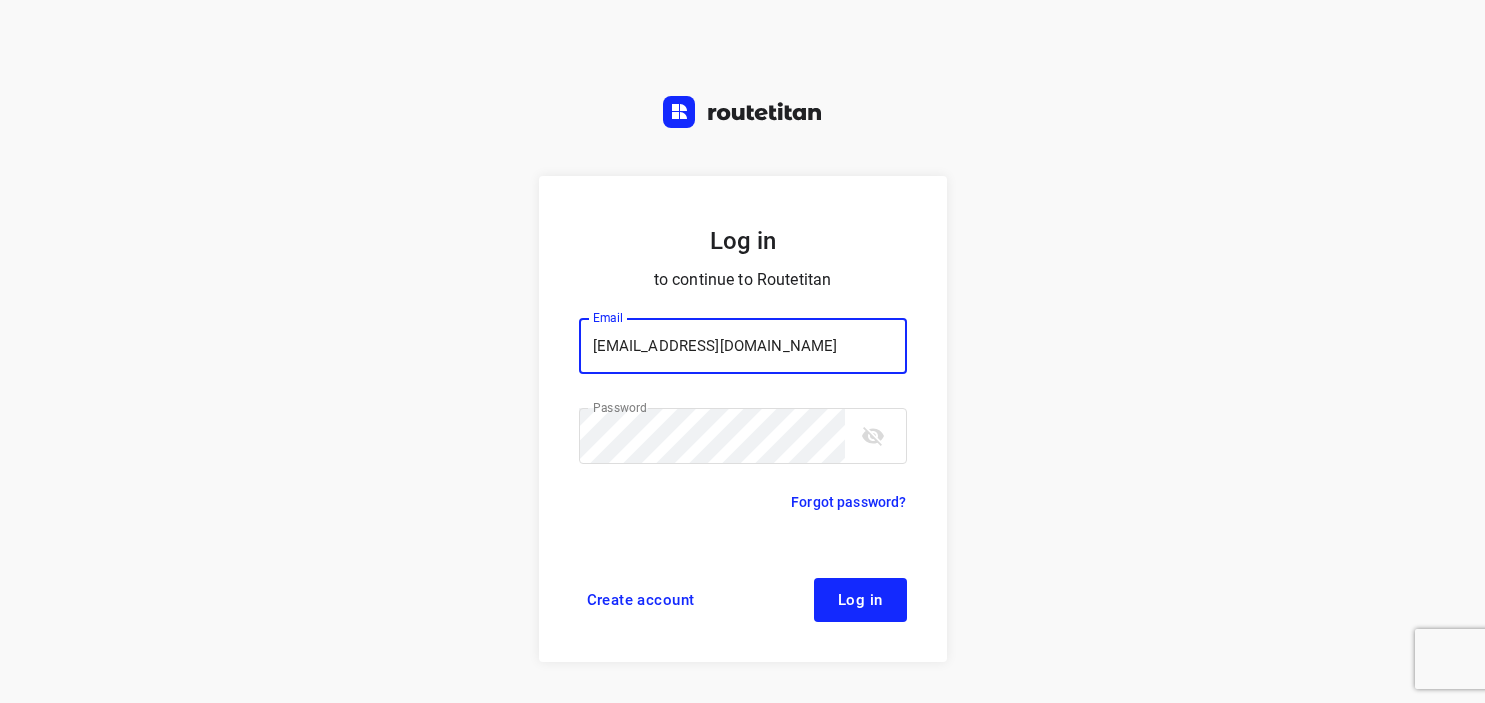 scroll, scrollTop: 0, scrollLeft: 0, axis: both 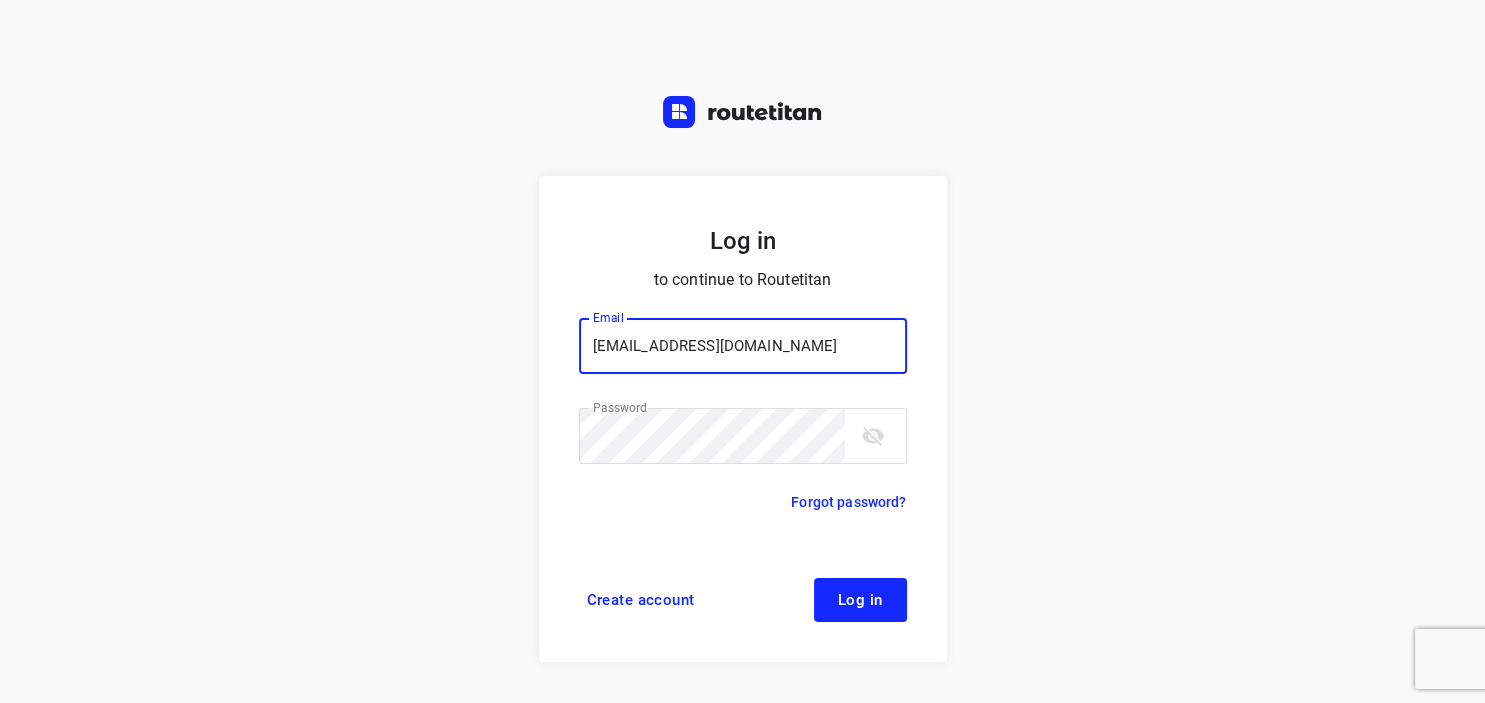 type on "[EMAIL_ADDRESS][DOMAIN_NAME]" 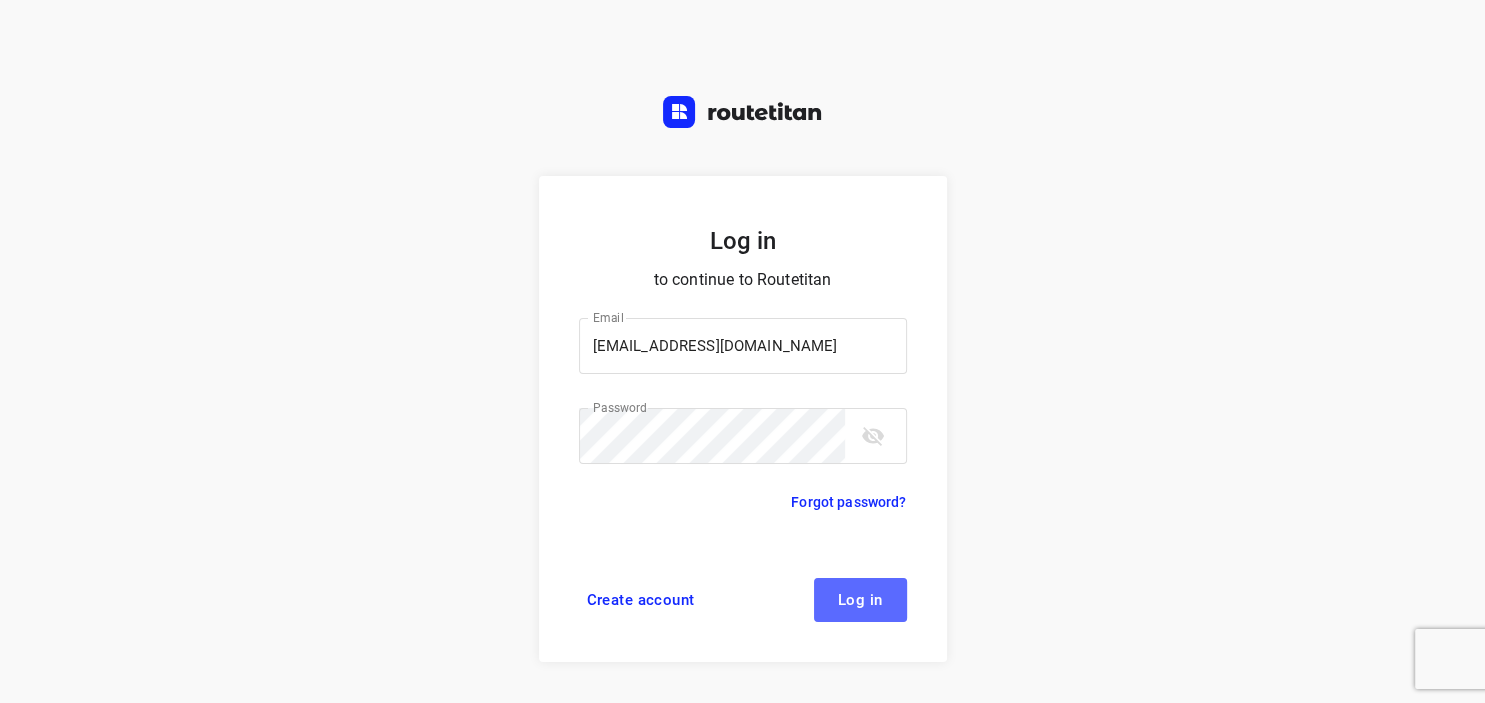 click on "Log in" at bounding box center (860, 600) 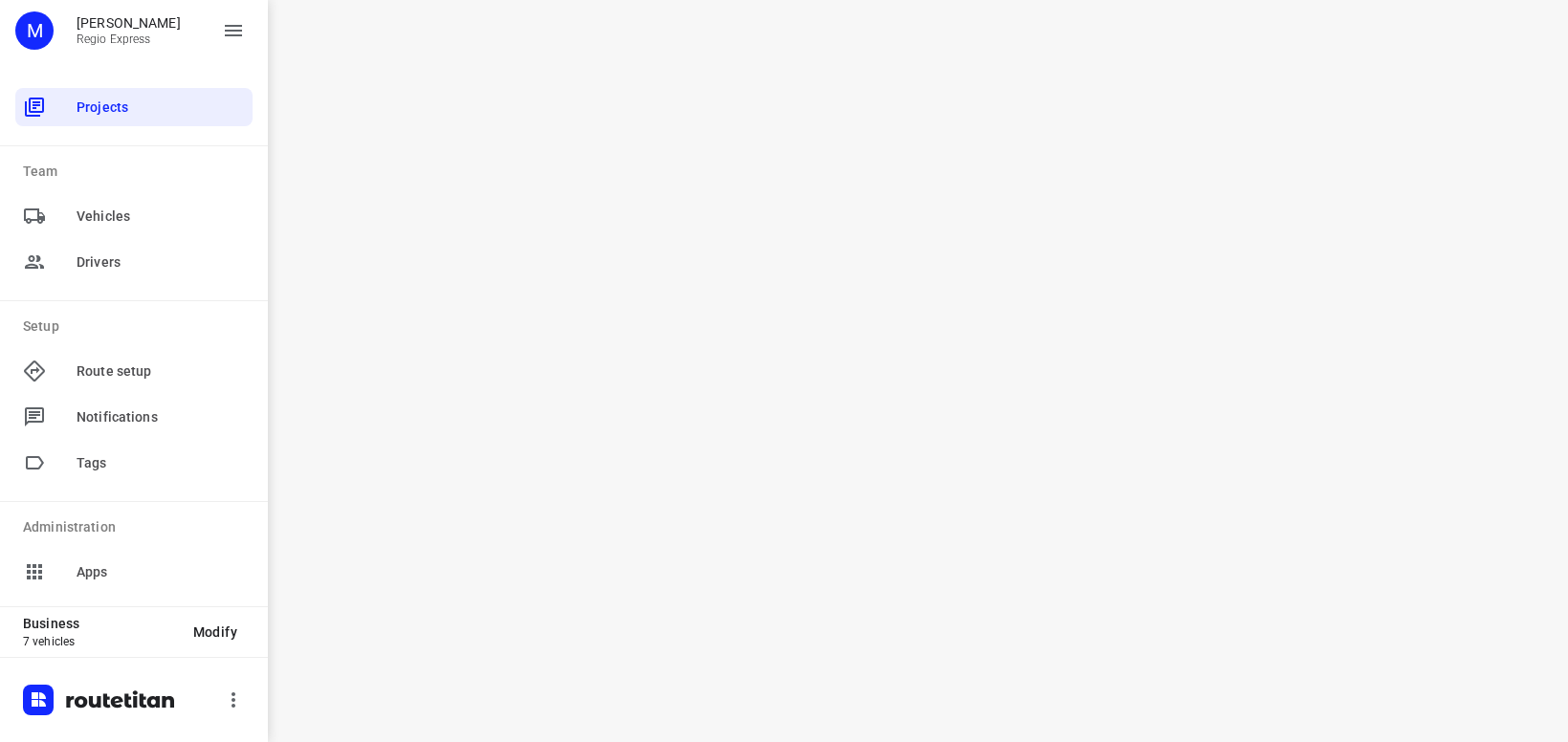 scroll, scrollTop: 0, scrollLeft: 0, axis: both 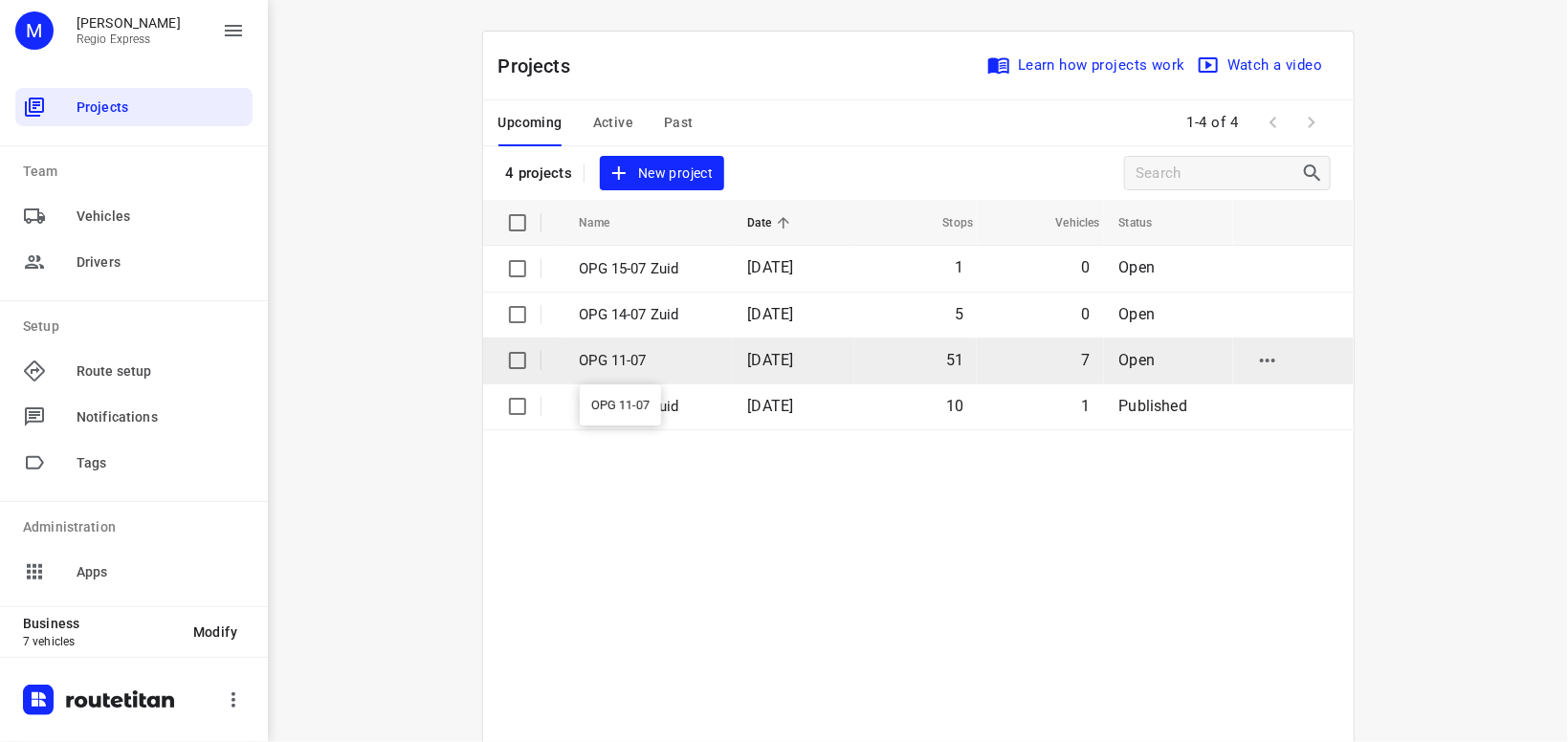 click on "OPG 11-07" at bounding box center [650, 360] 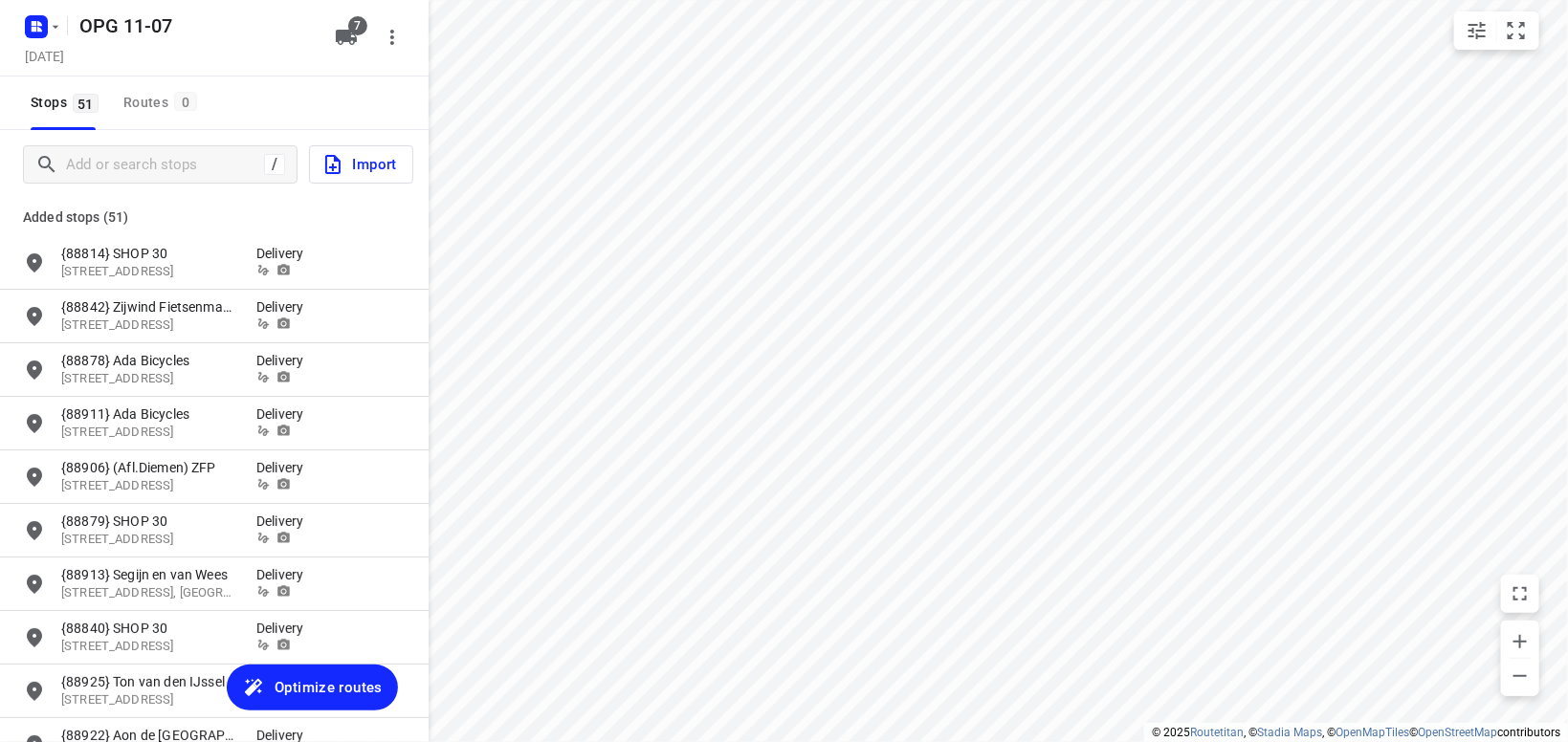 type on "distance" 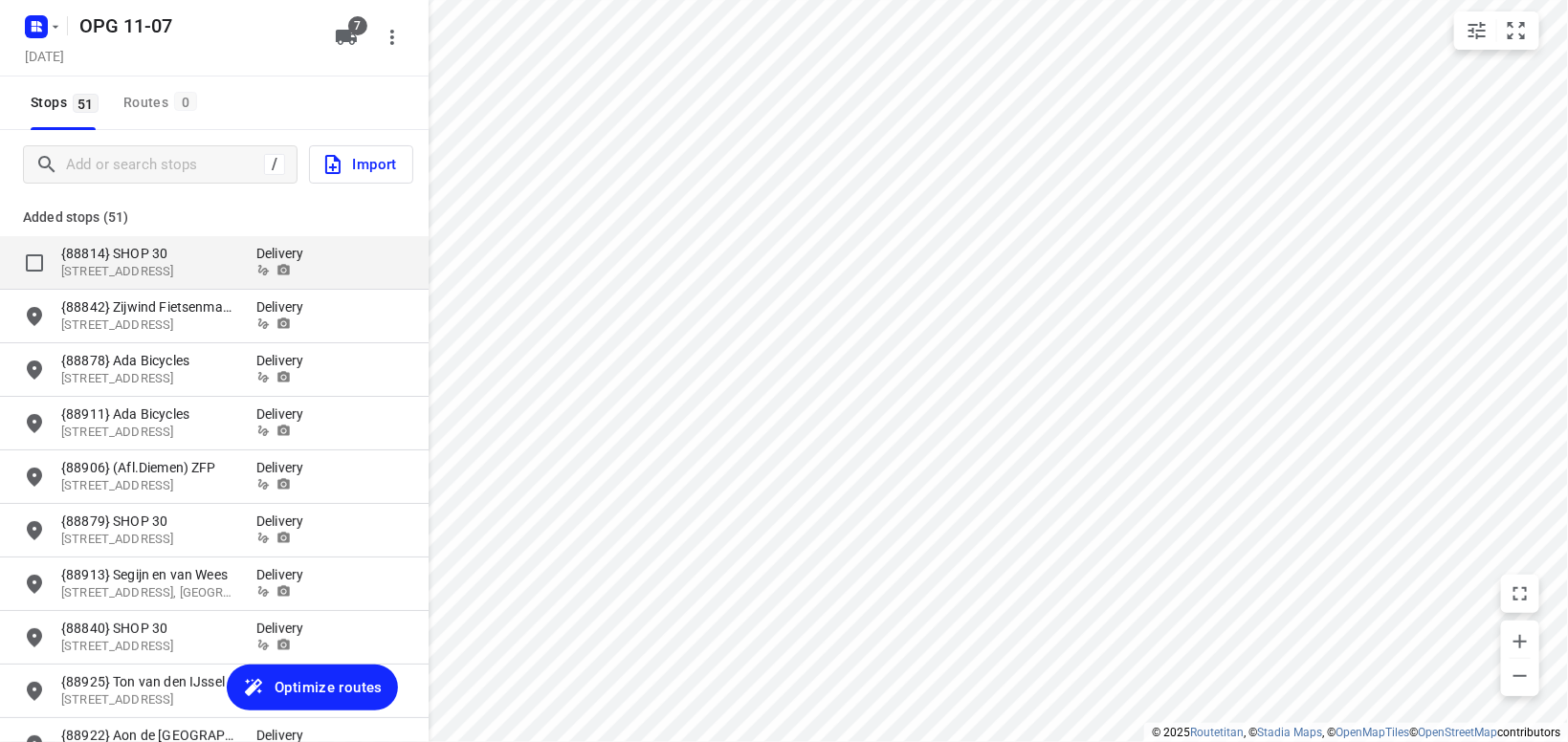 click on "{88814} SHOP 30" at bounding box center (149, 253) 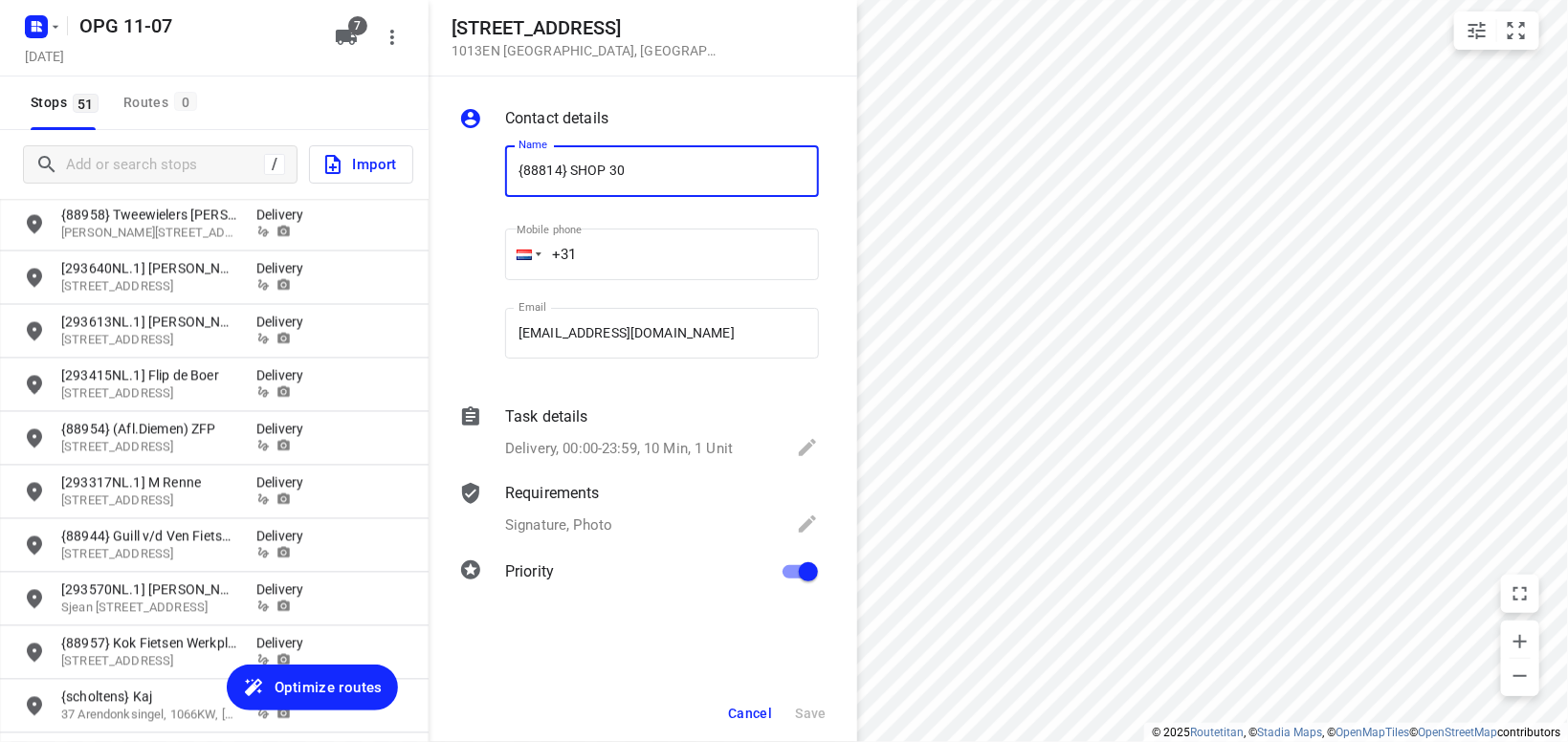 scroll, scrollTop: 1784, scrollLeft: 0, axis: vertical 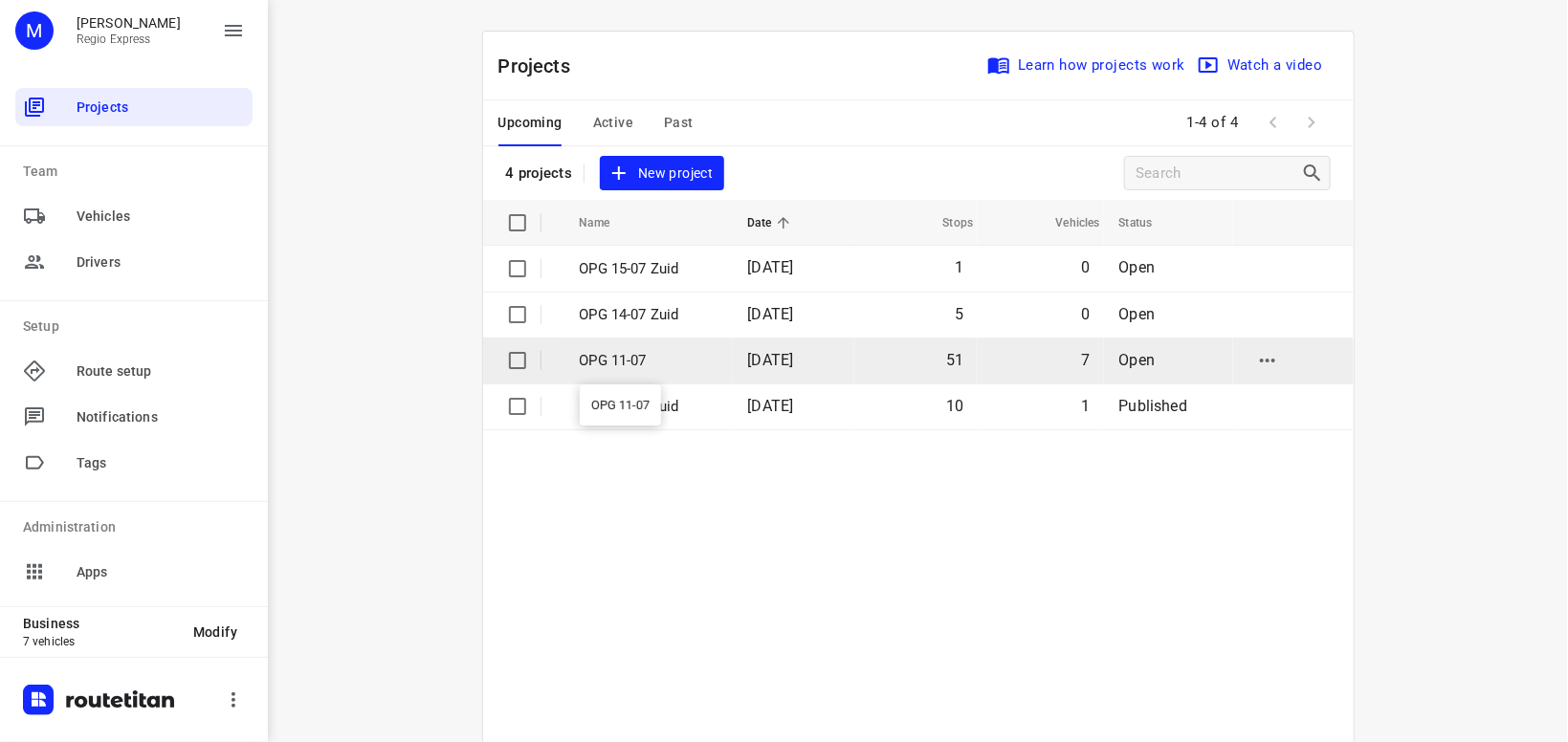 click on "OPG 11-07" at bounding box center [650, 360] 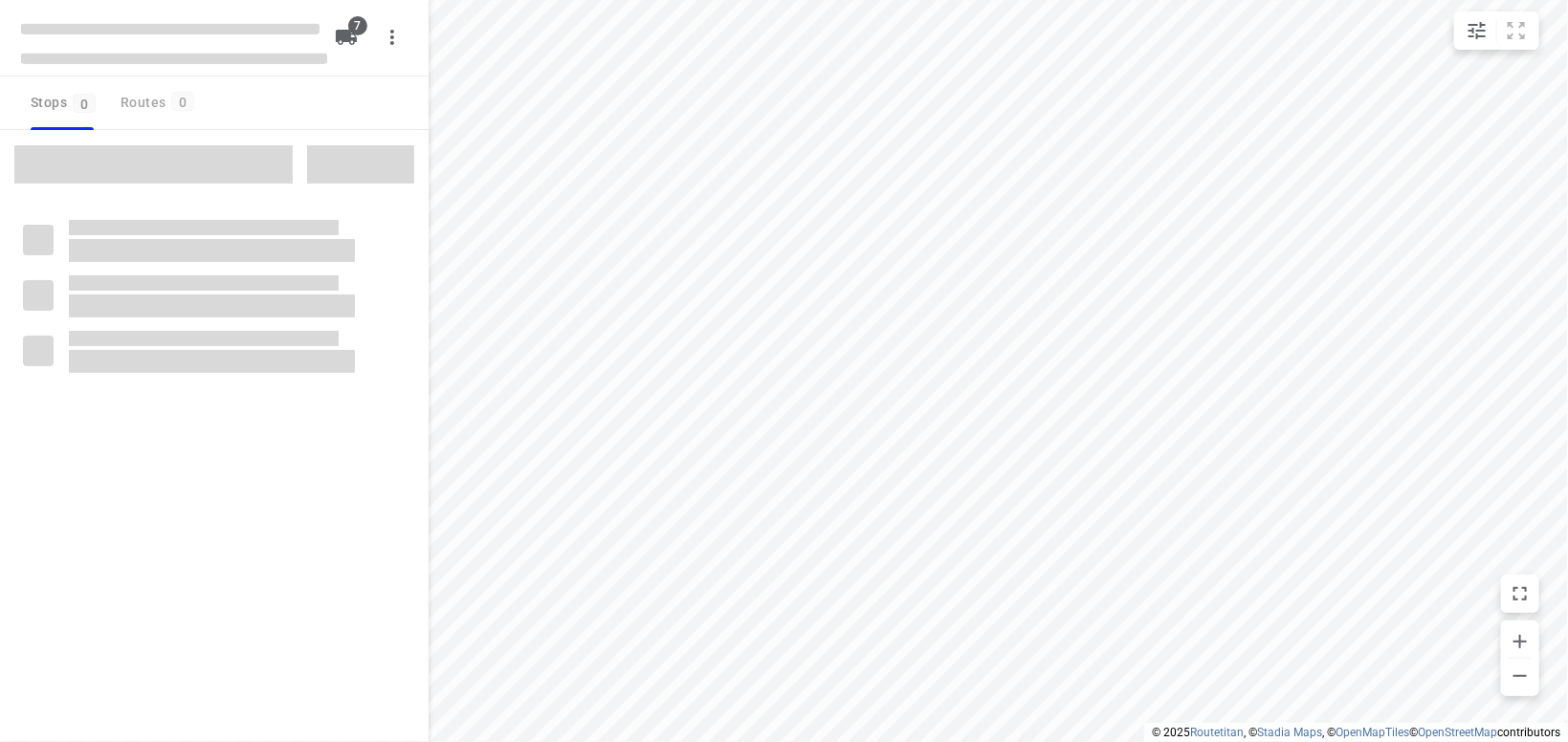 type on "distance" 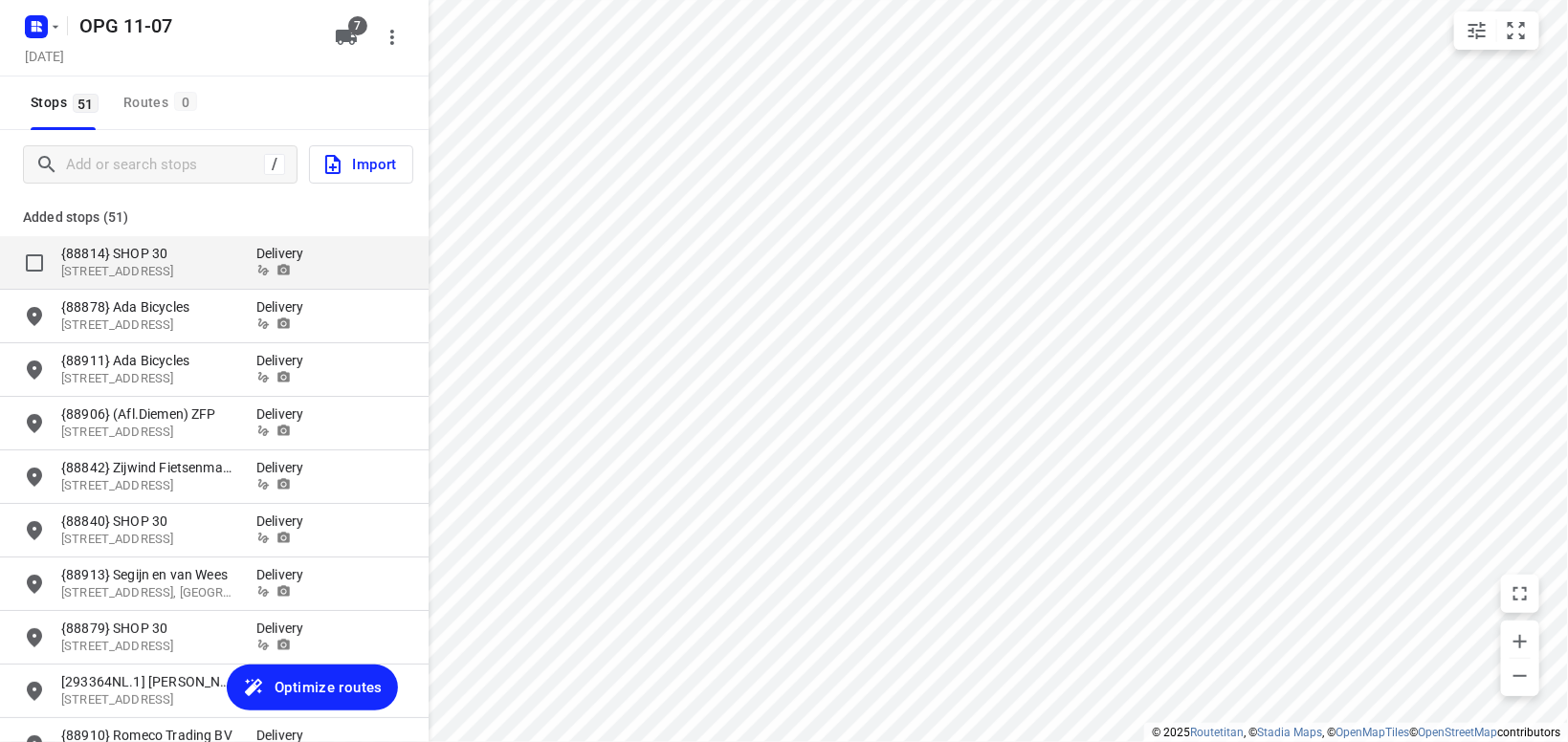 click on "[STREET_ADDRESS]" at bounding box center [149, 272] 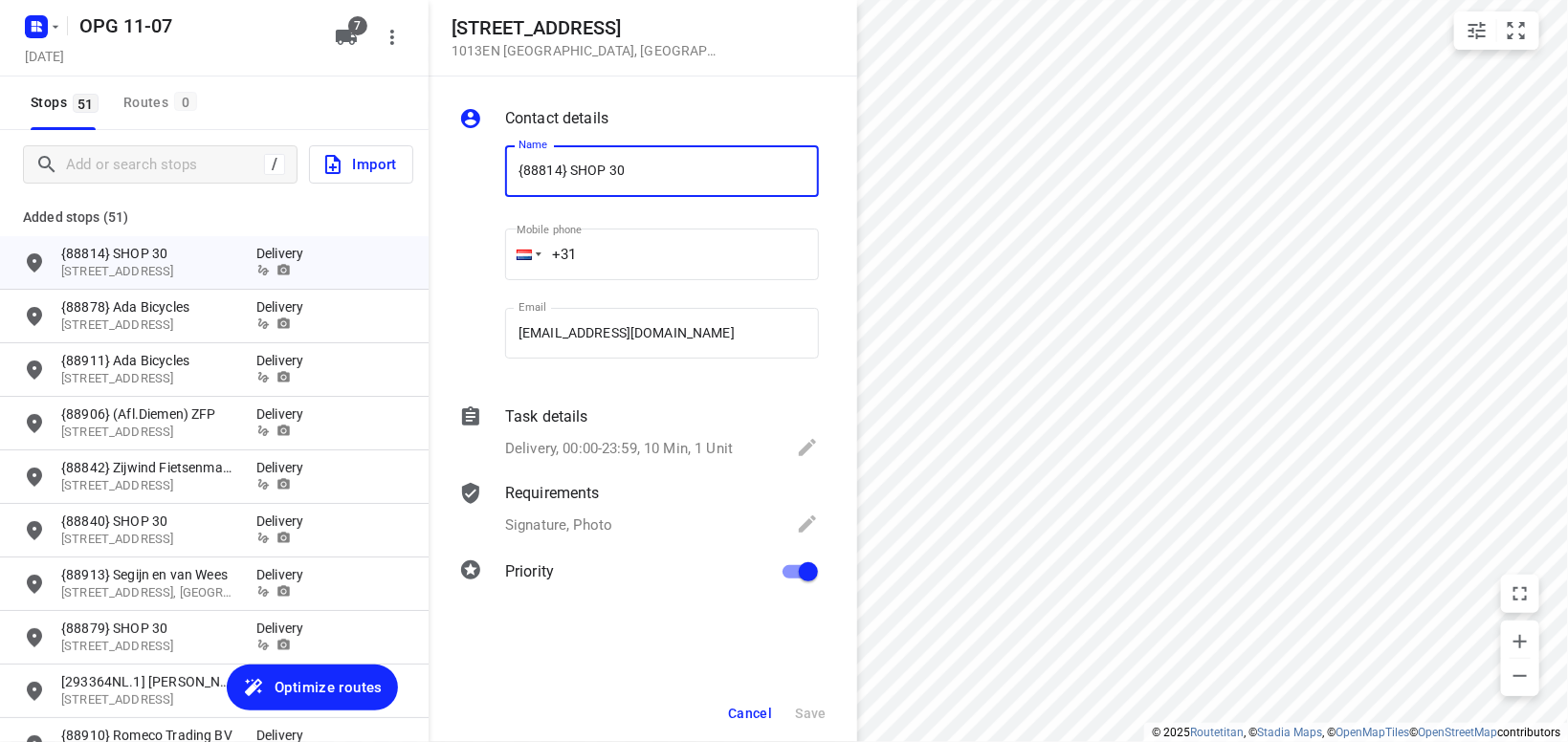 click on "{88814} SHOP 30" at bounding box center [662, 171] 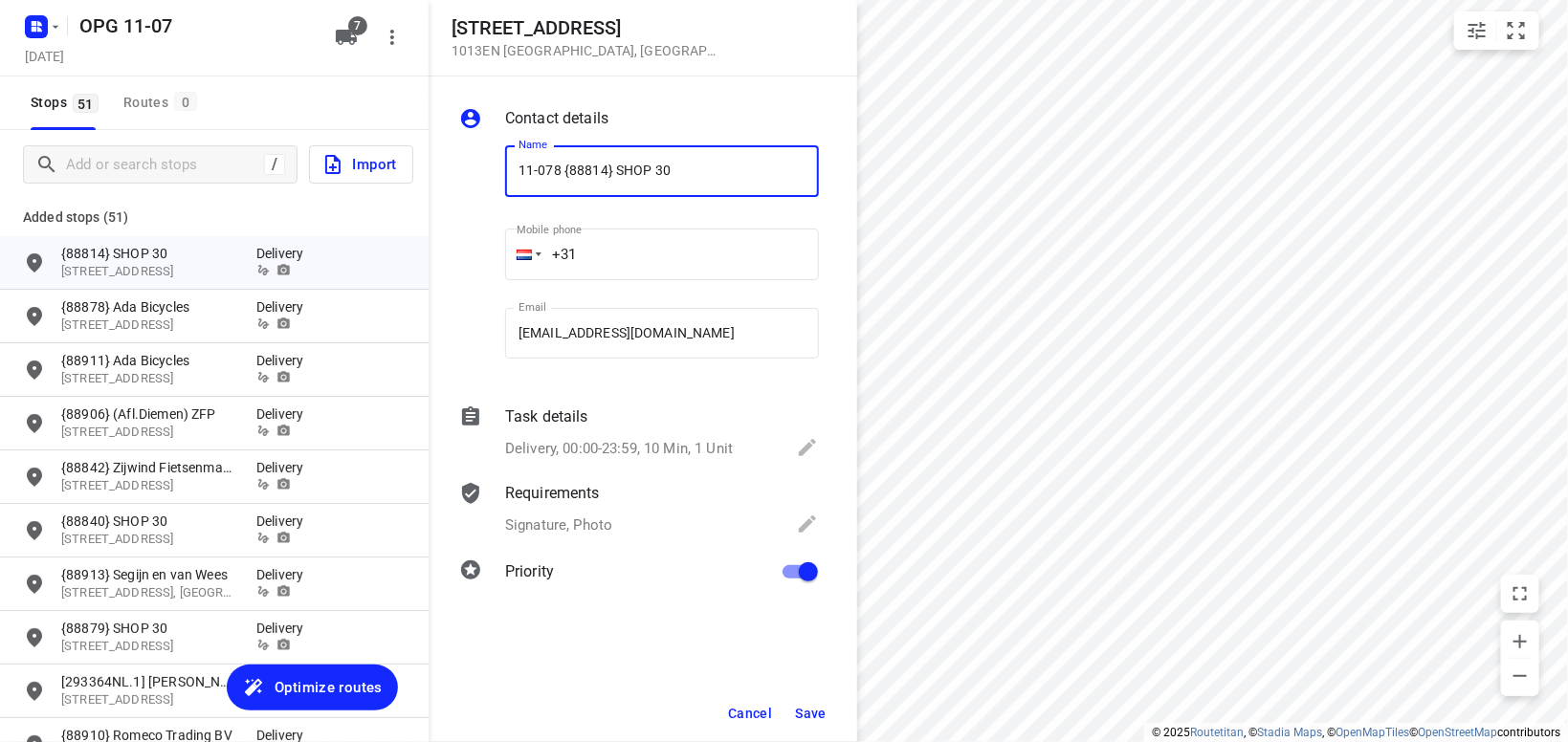 type on "11-078 {88814} SHOP 30" 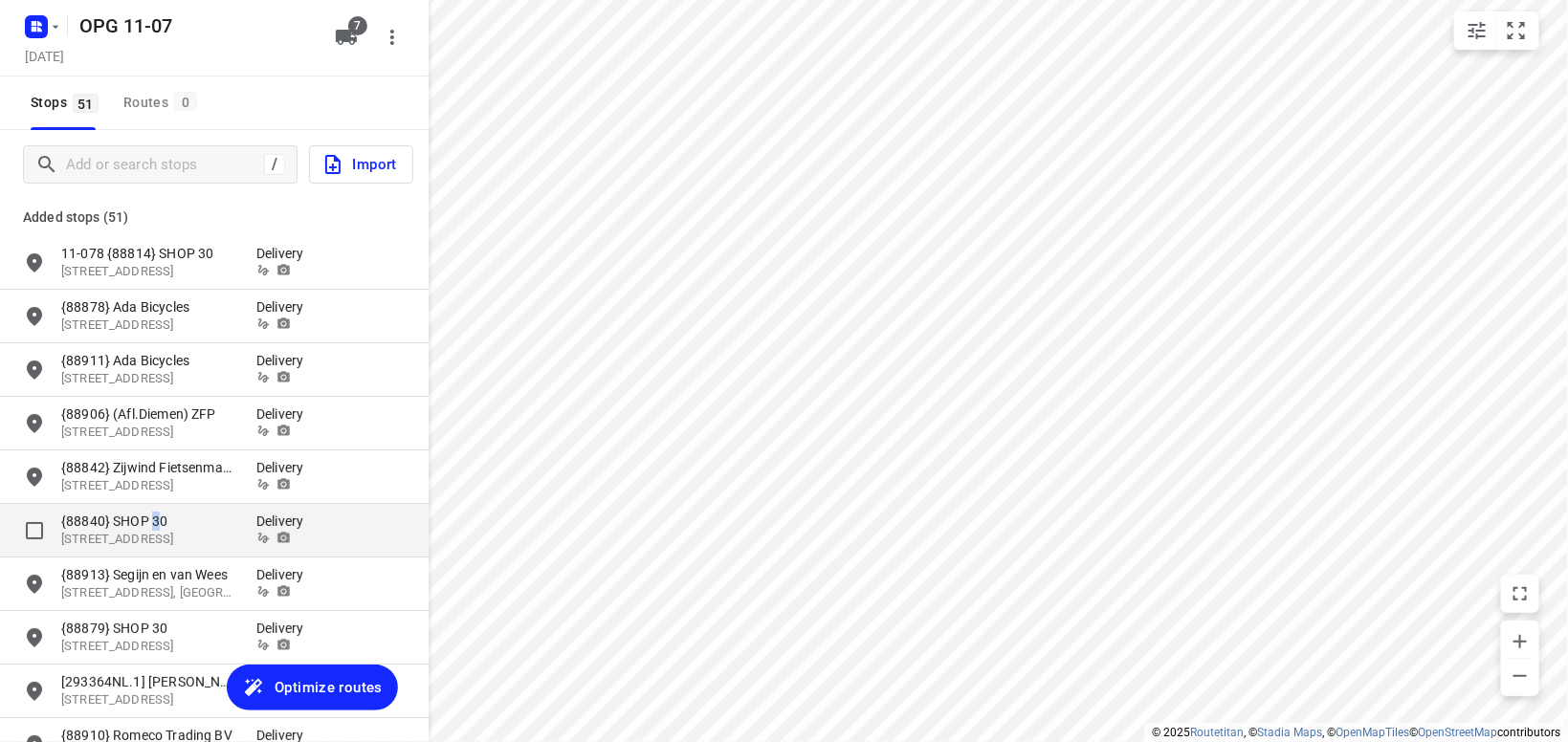 click on "{88840} SHOP 30" at bounding box center (149, 521) 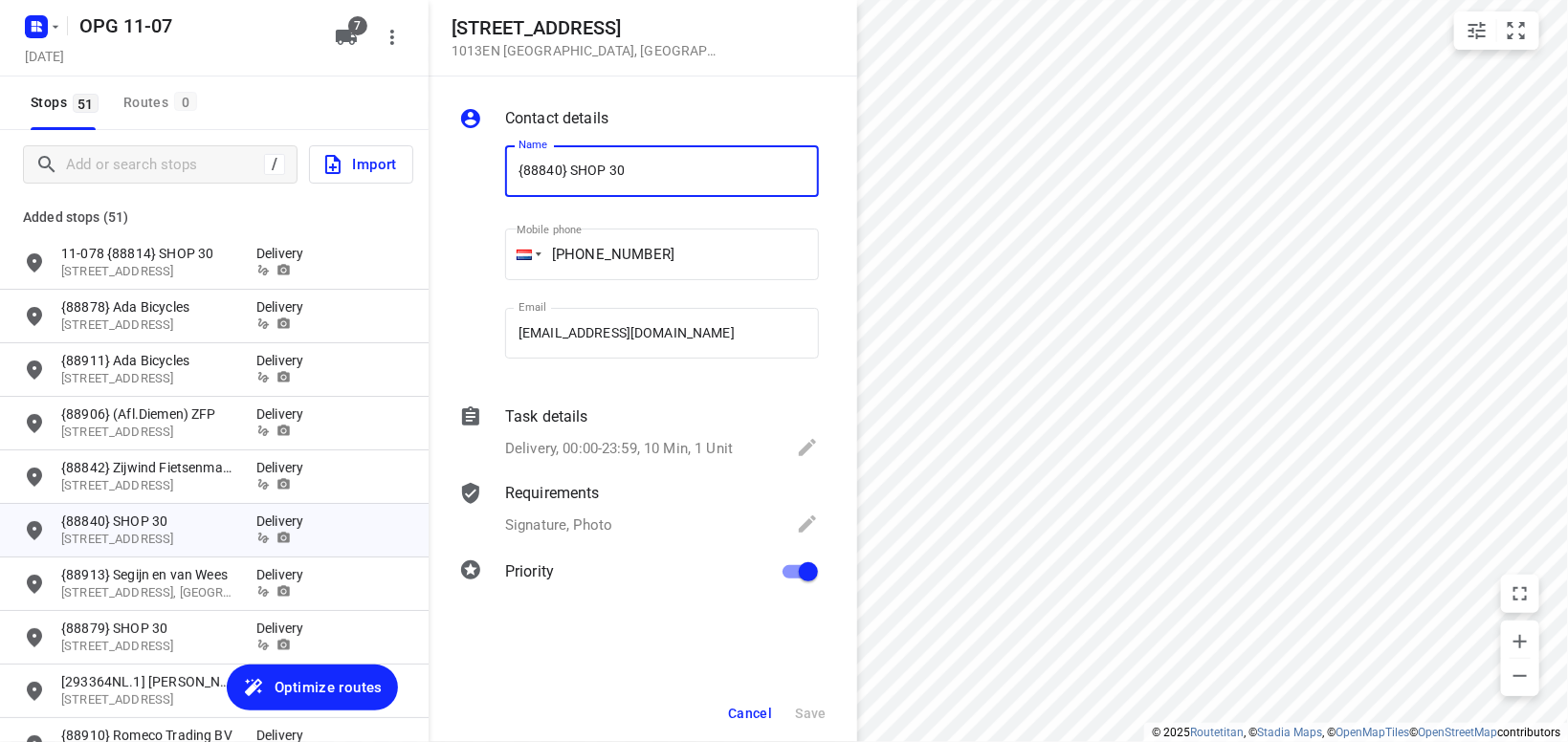 click on "{88840} SHOP 30" at bounding box center (662, 171) 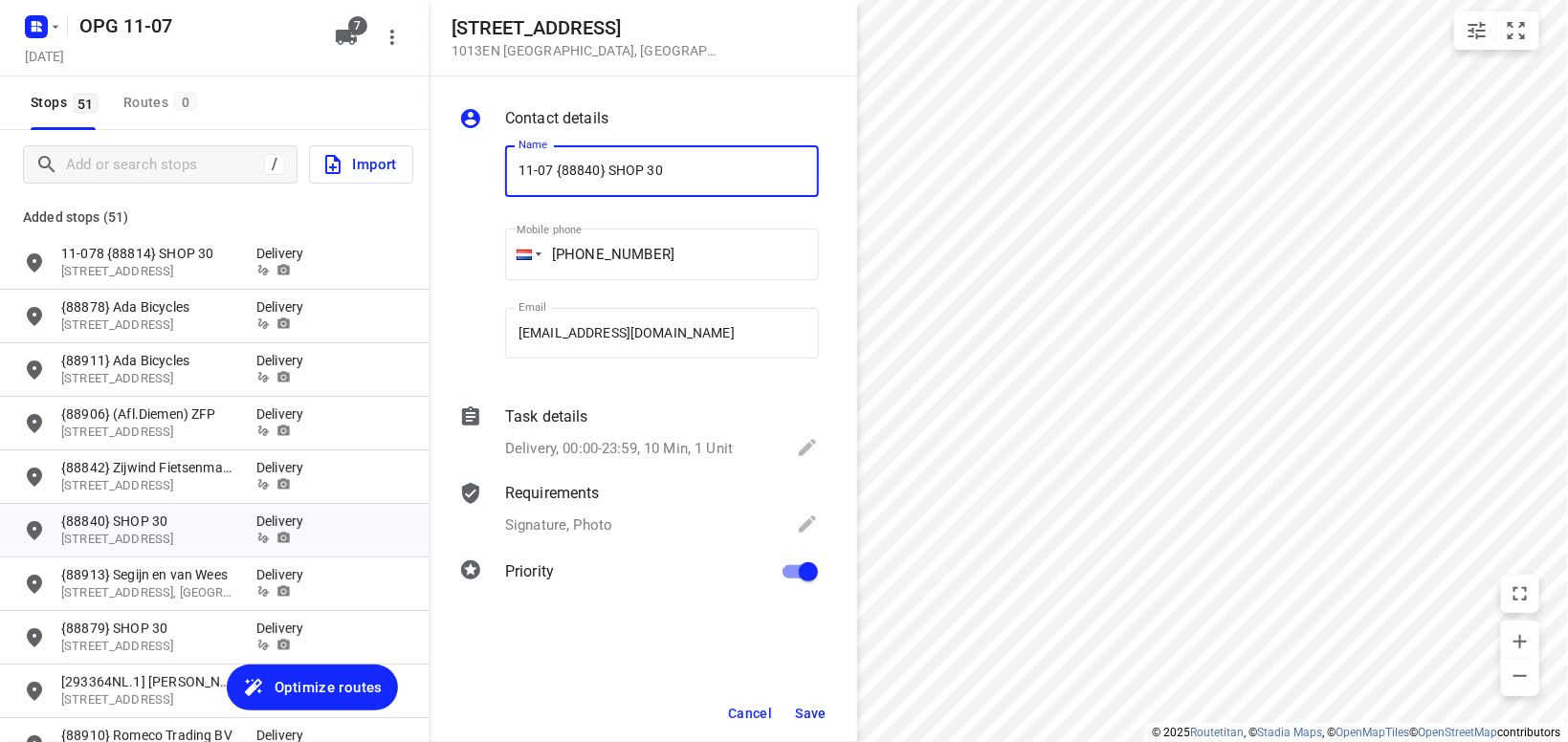 type on "11-07 {88840} SHOP 30" 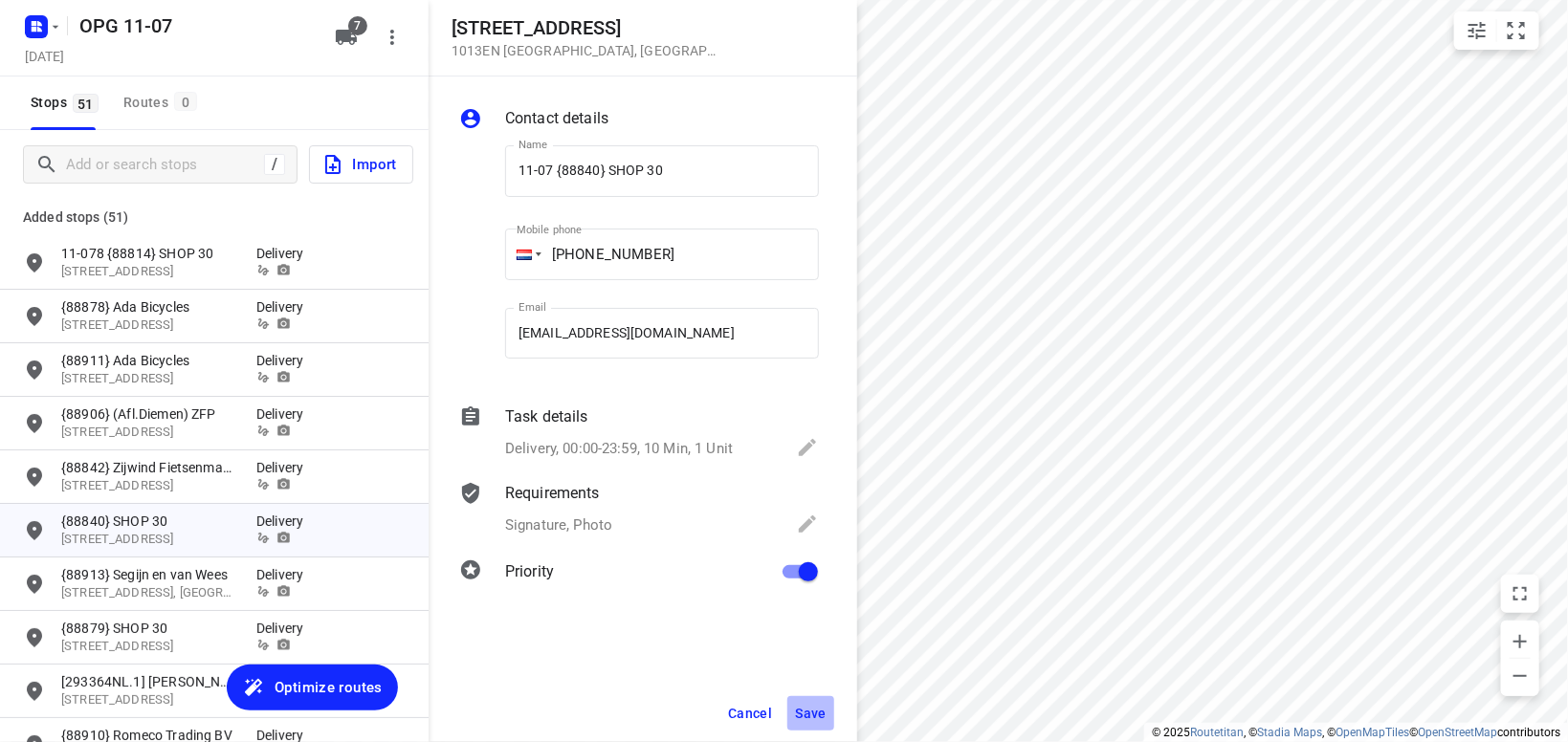 click on "Save" at bounding box center [810, 713] 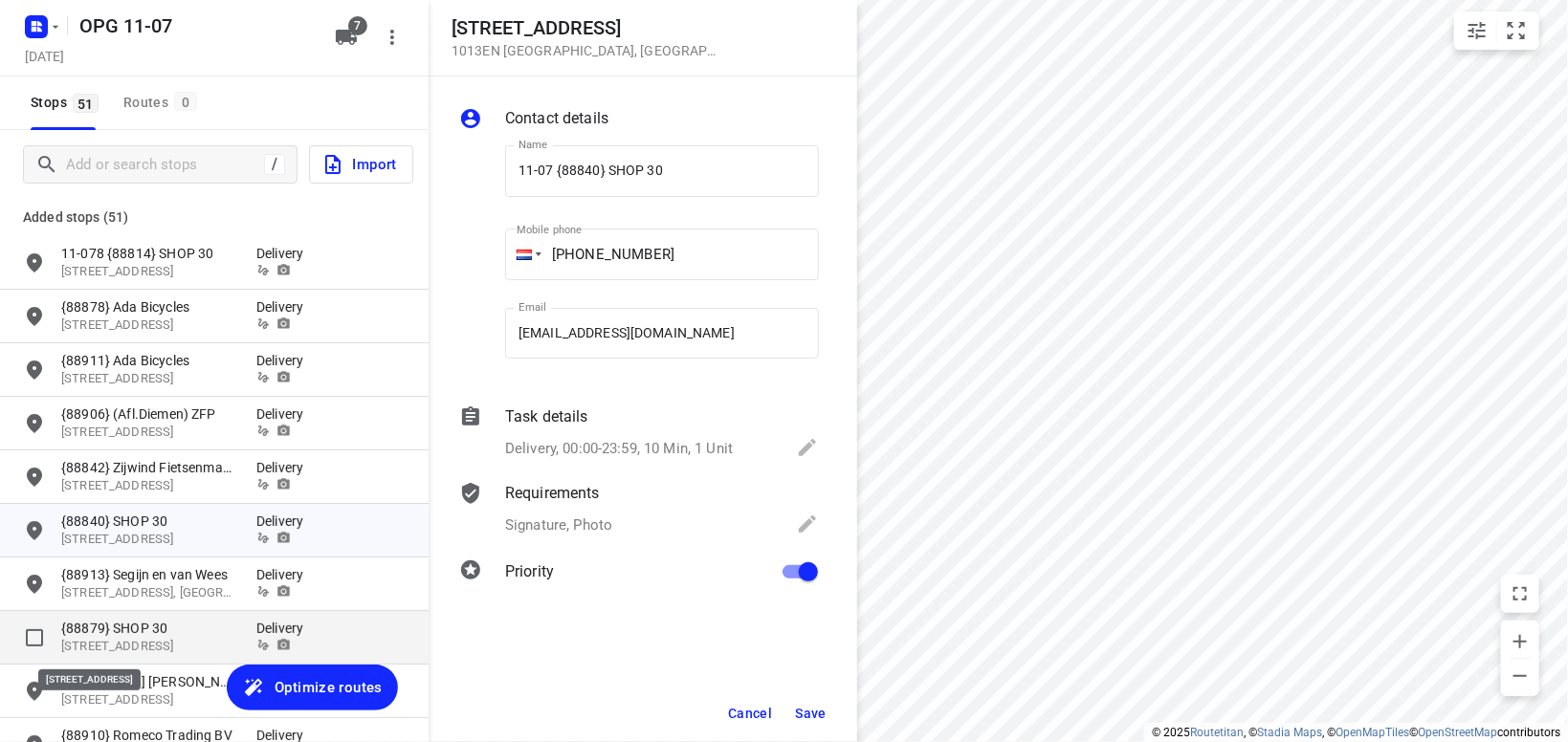 click on "[STREET_ADDRESS]" at bounding box center [149, 646] 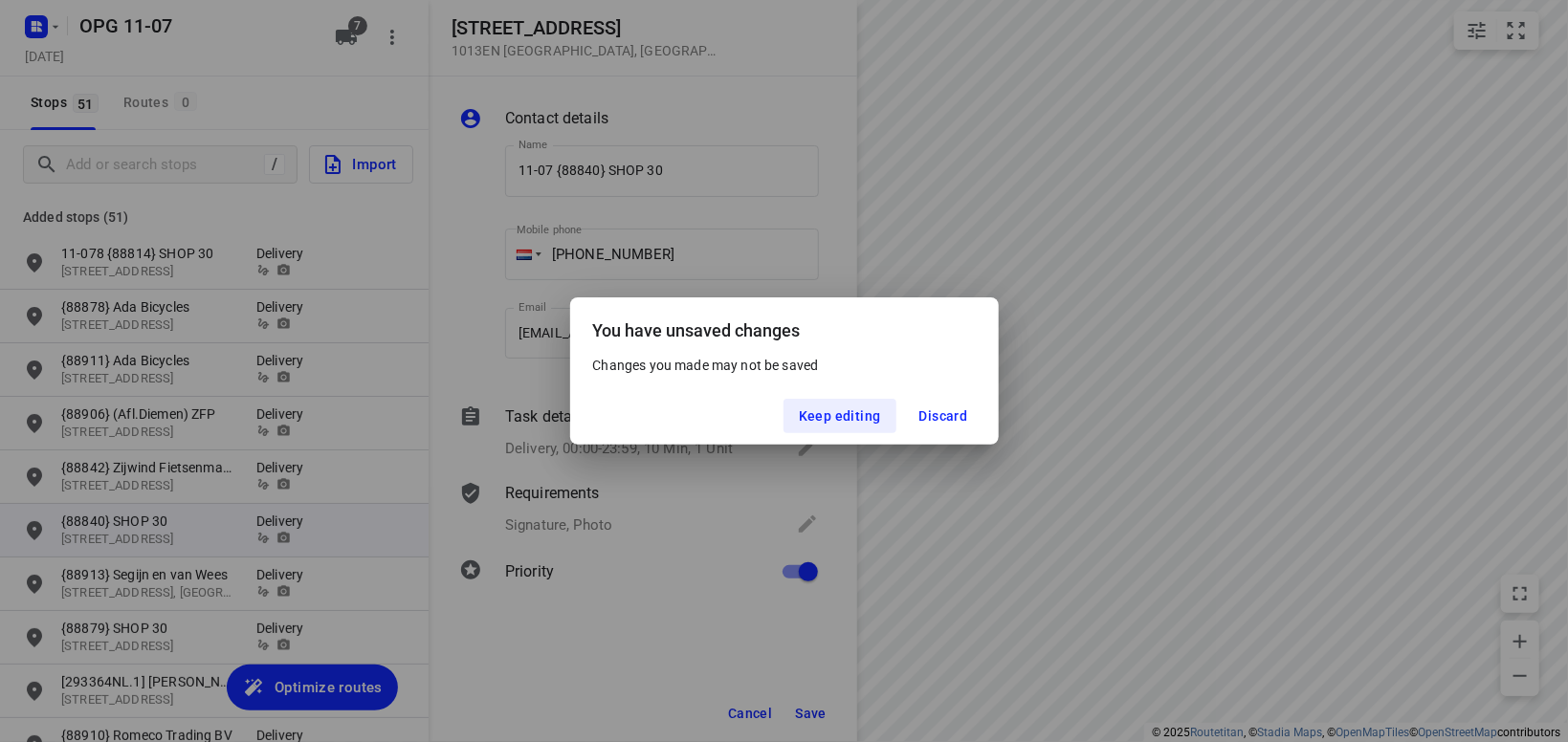click on "You have unsaved changes Changes you made may not be saved Keep editing Discard" at bounding box center [784, 371] 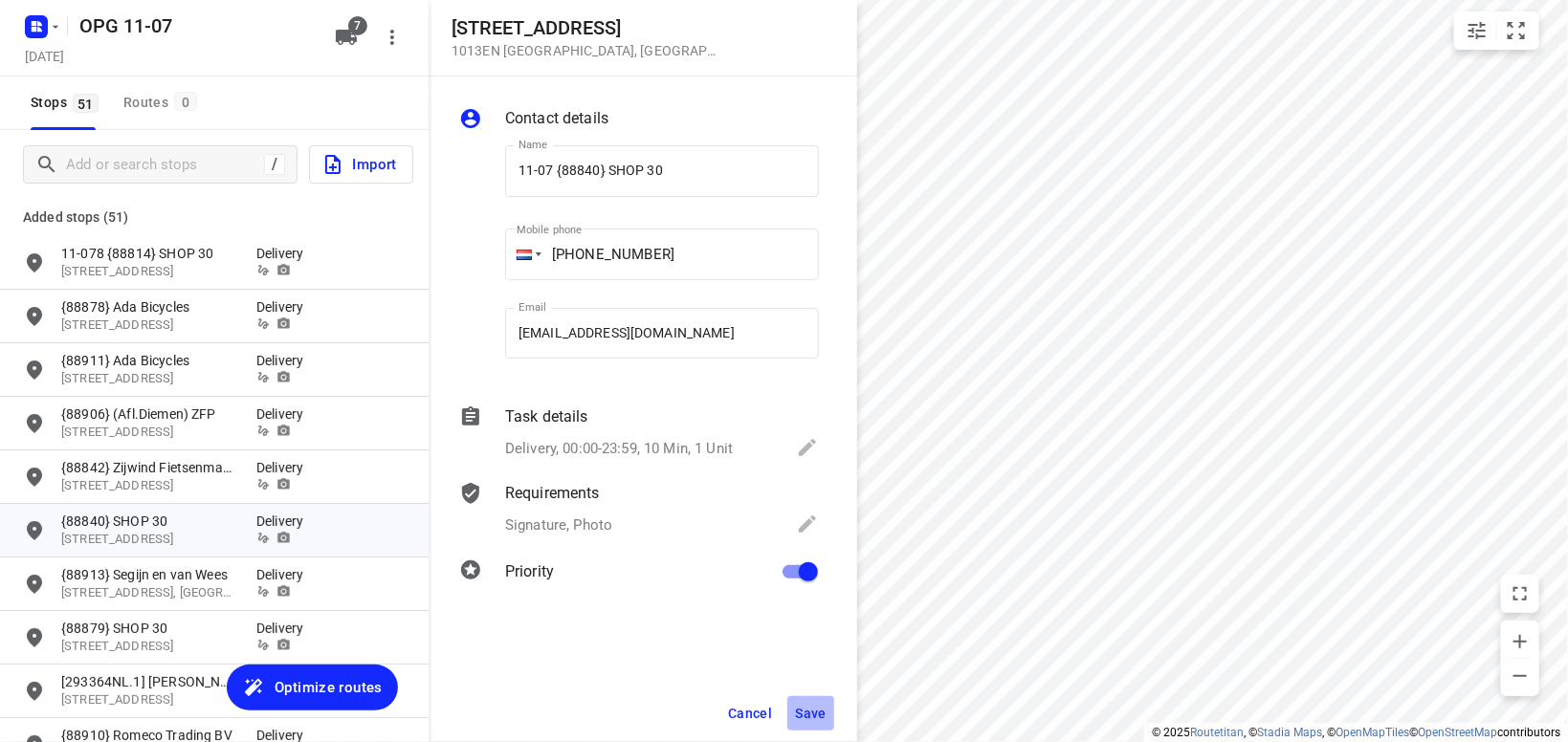 click on "Save" at bounding box center [810, 713] 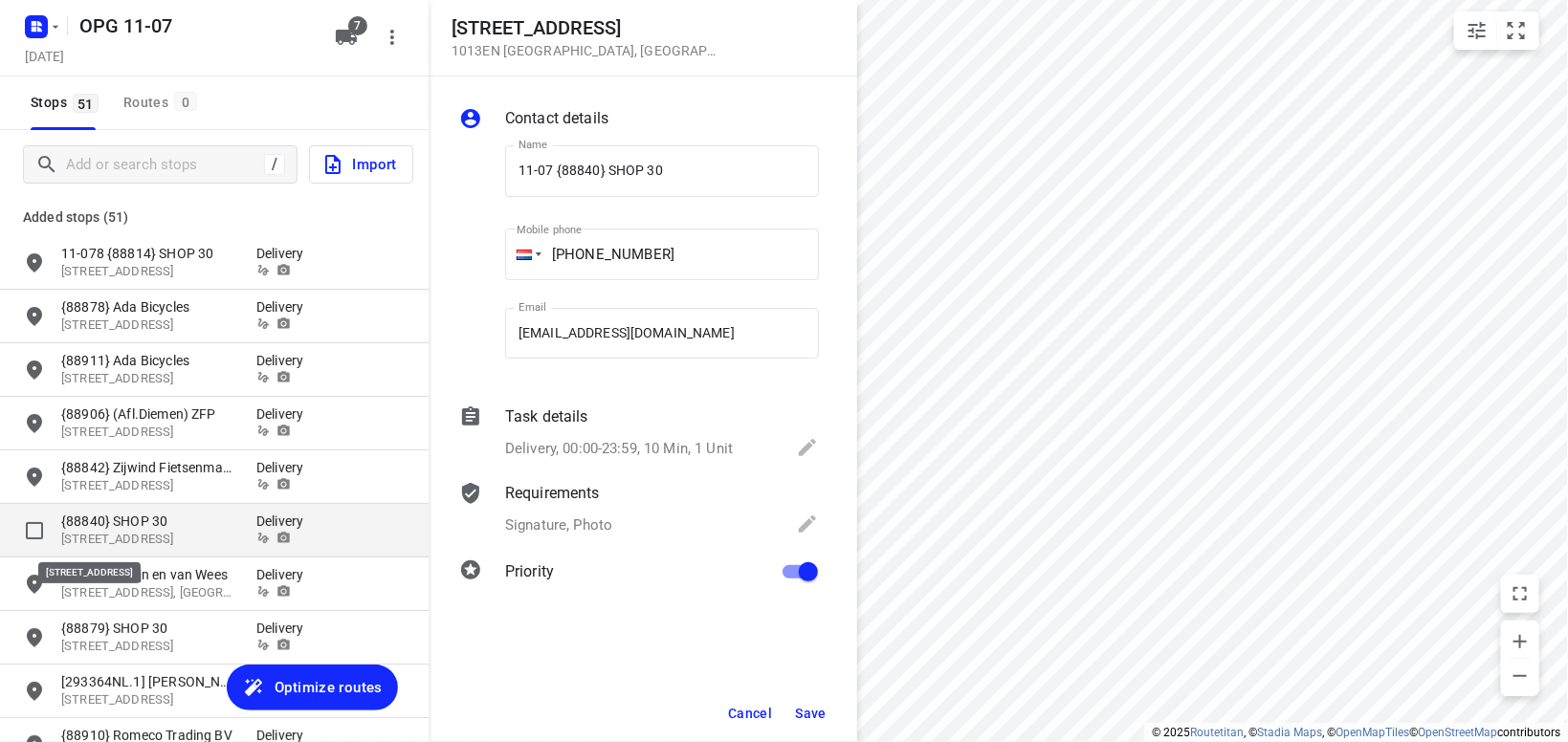 click on "[STREET_ADDRESS]" at bounding box center [149, 539] 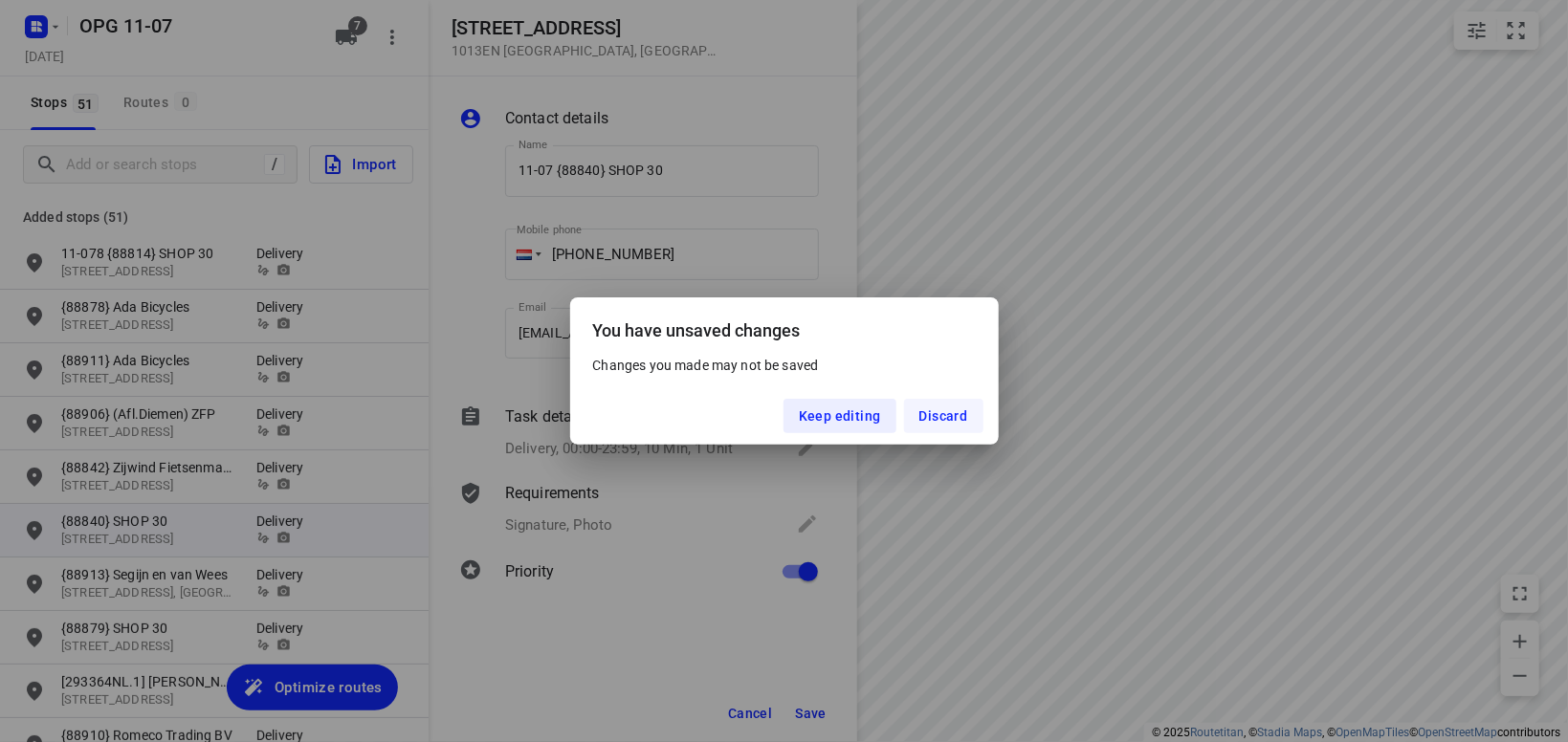 click on "Discard" at bounding box center (943, 416) 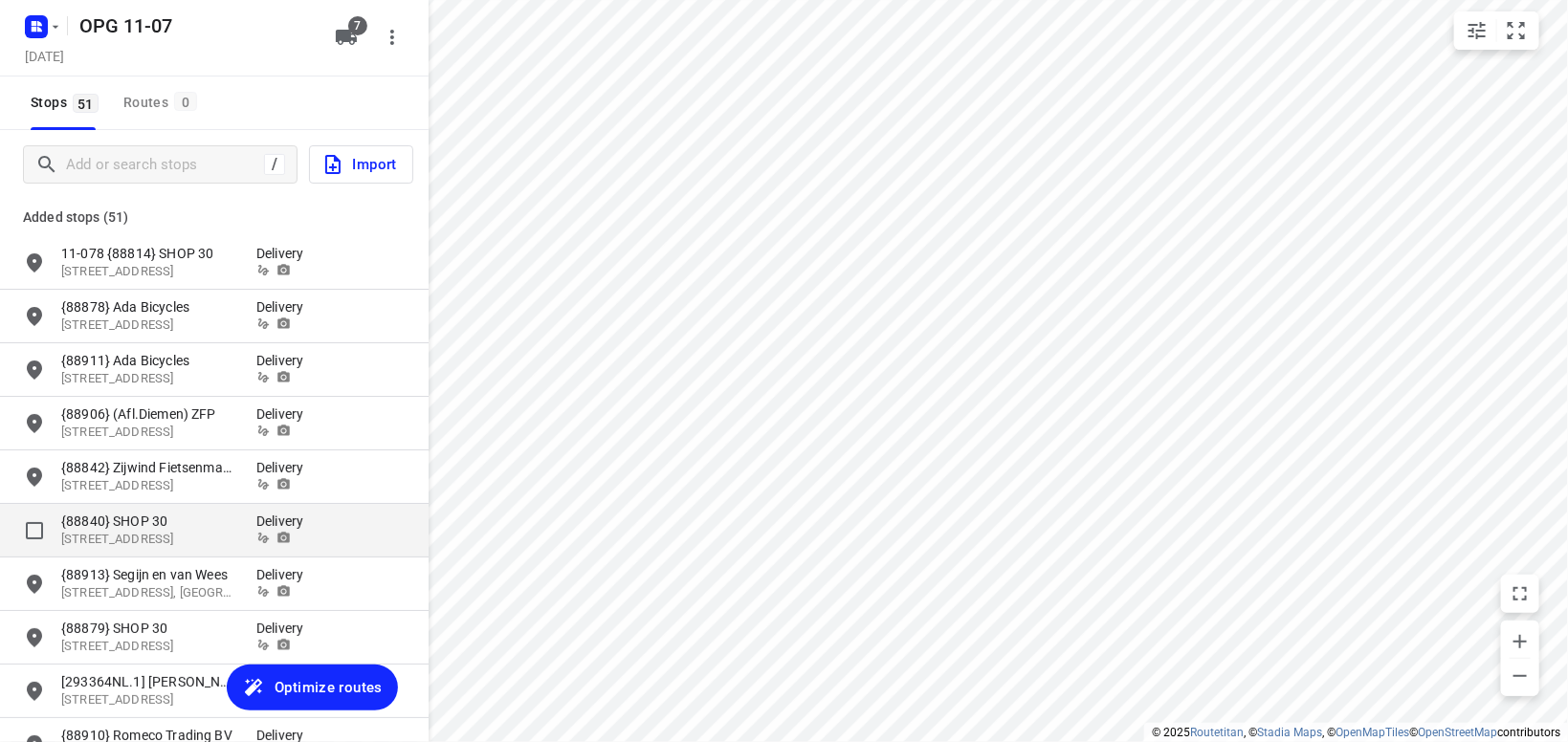click on "{88840} SHOP 30" at bounding box center [149, 521] 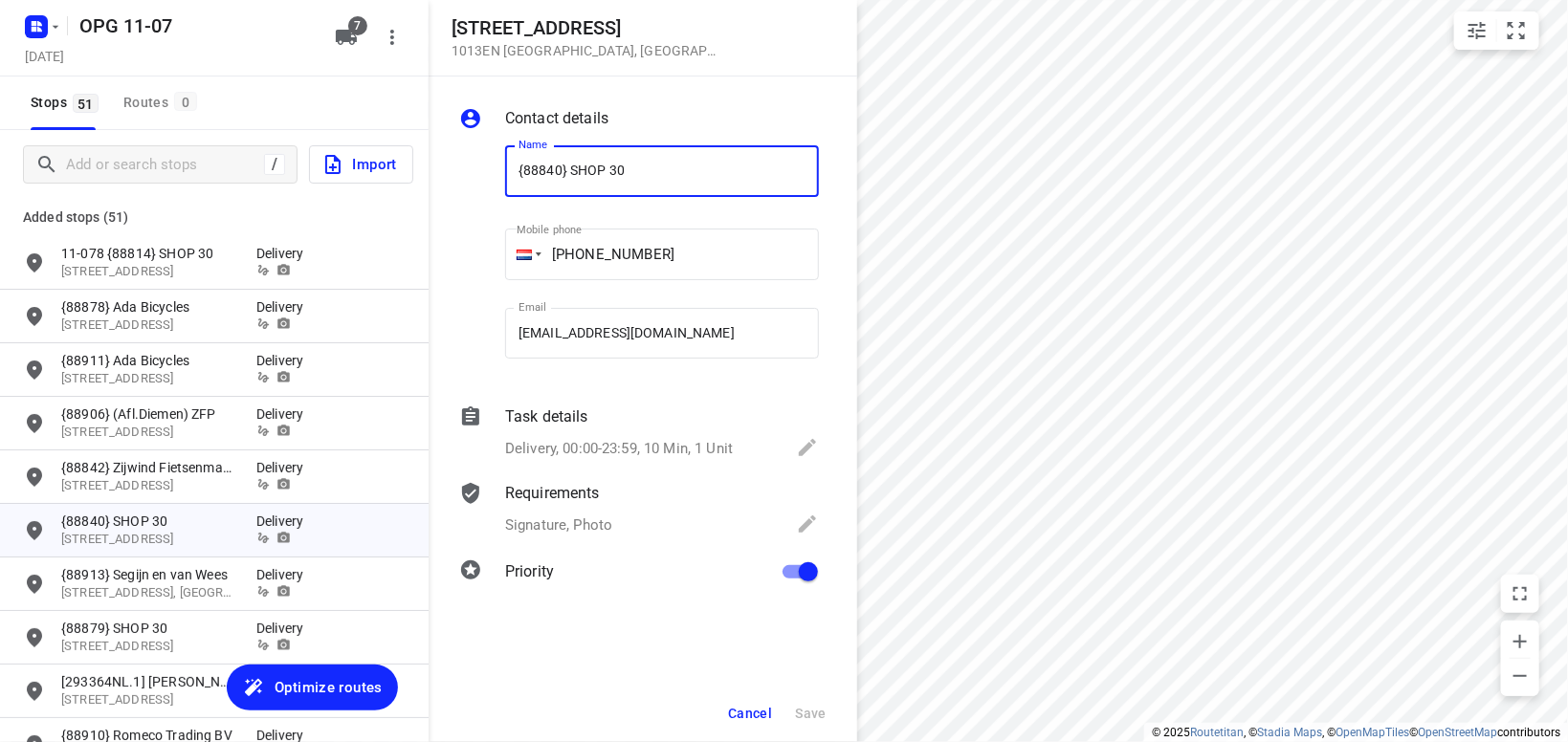 click on "{88840} SHOP 30" at bounding box center [662, 171] 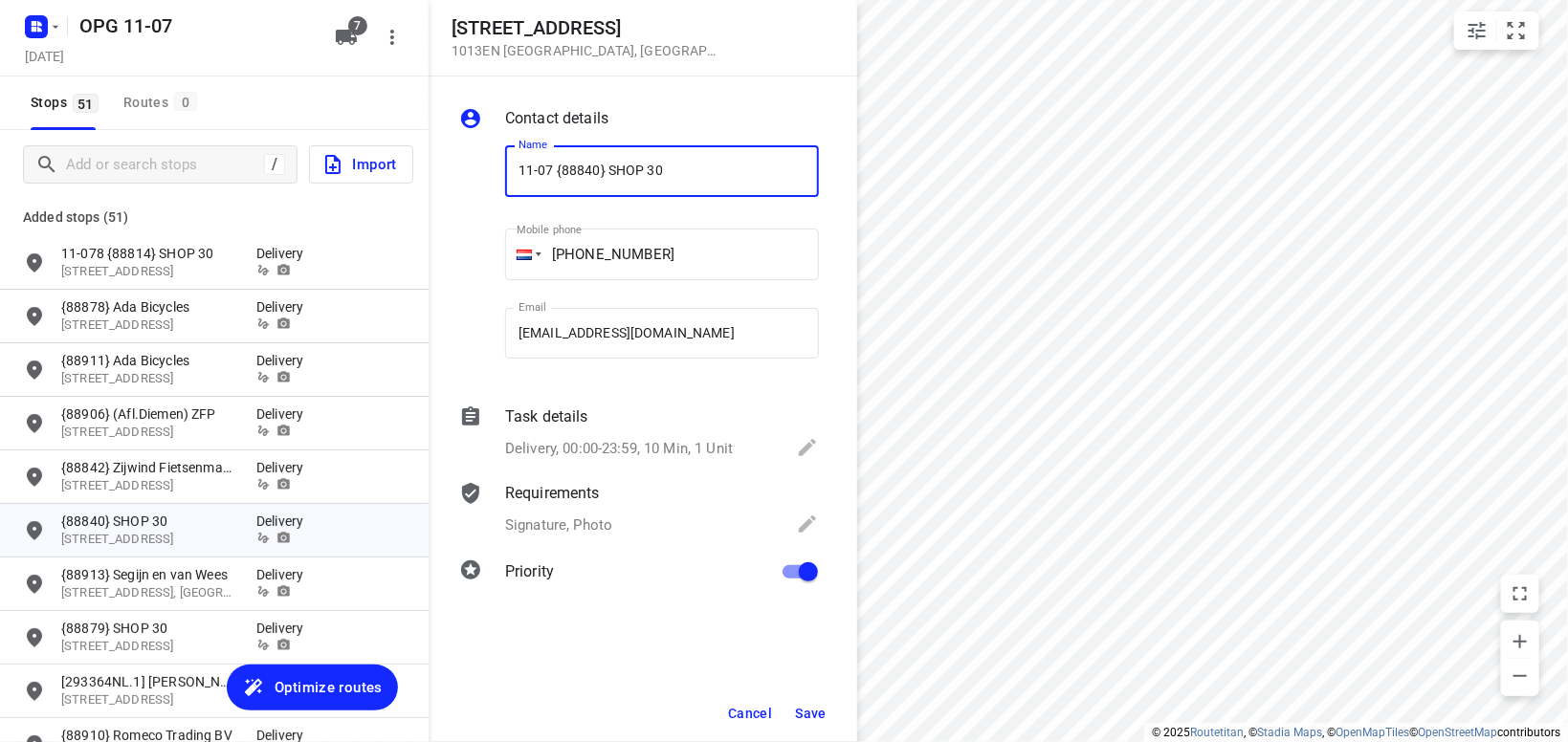 type on "11-07 {88840} SHOP 30" 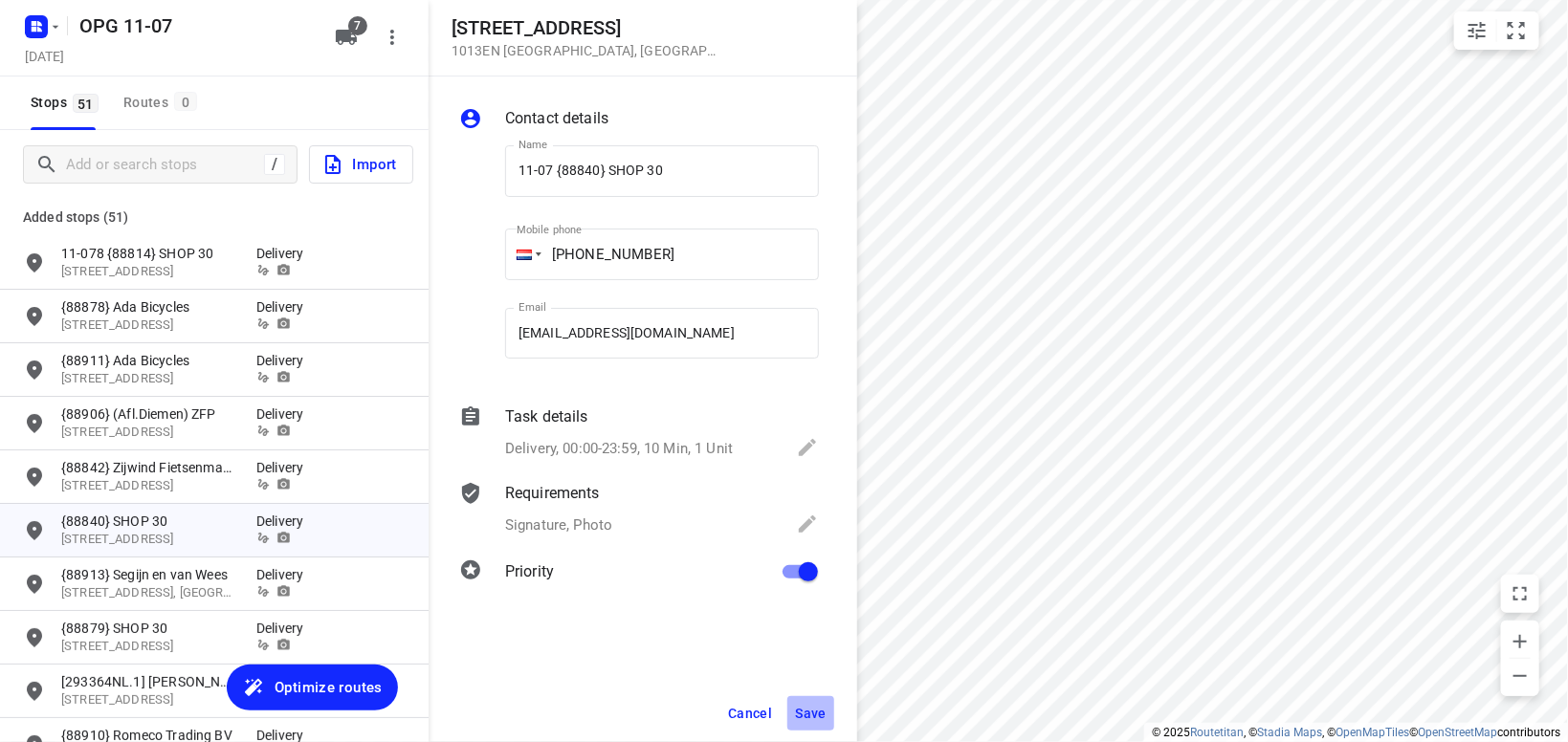 click on "Save" at bounding box center (810, 713) 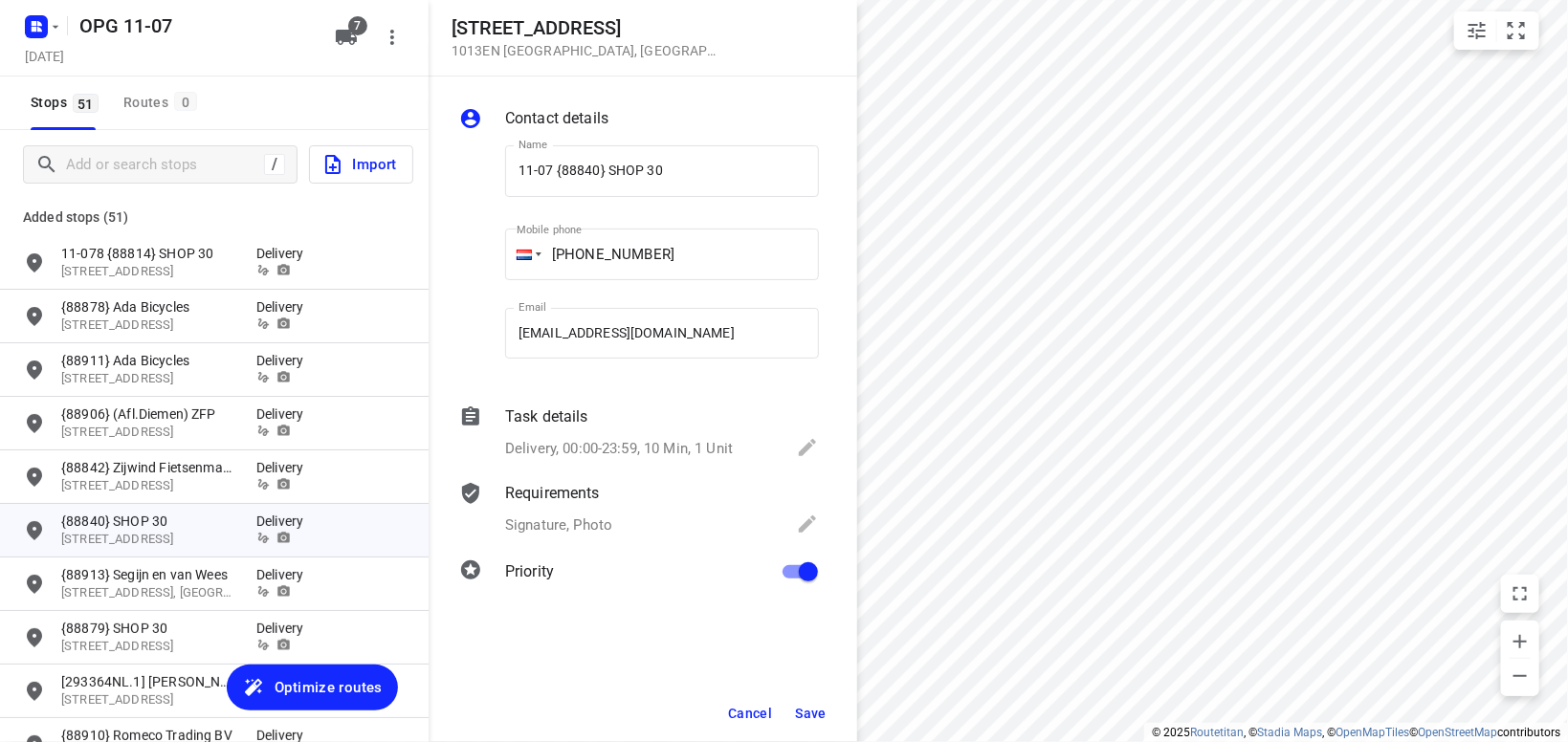 click on "Save" at bounding box center [810, 713] 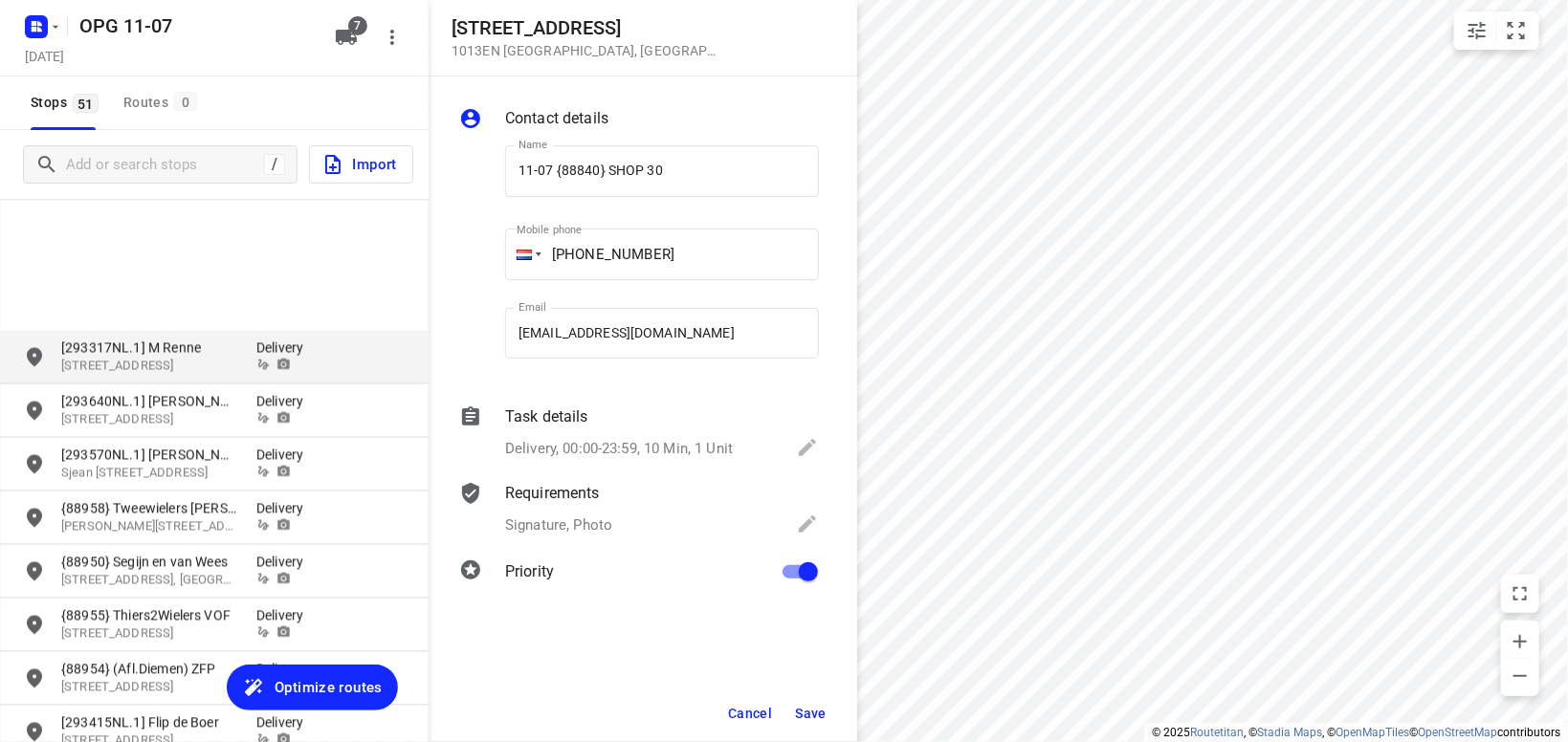 scroll, scrollTop: 2313, scrollLeft: 0, axis: vertical 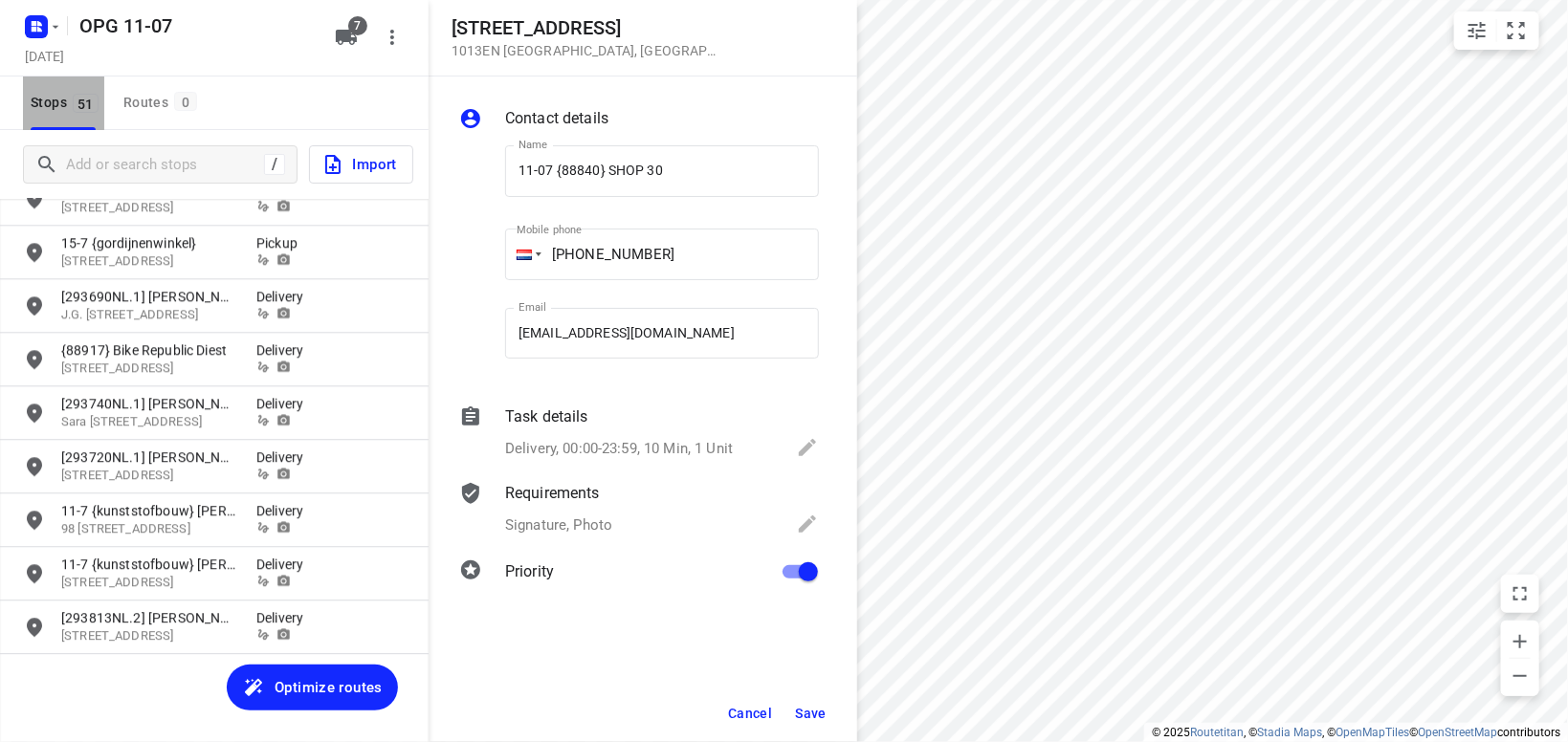 click on "51" at bounding box center [85, 103] 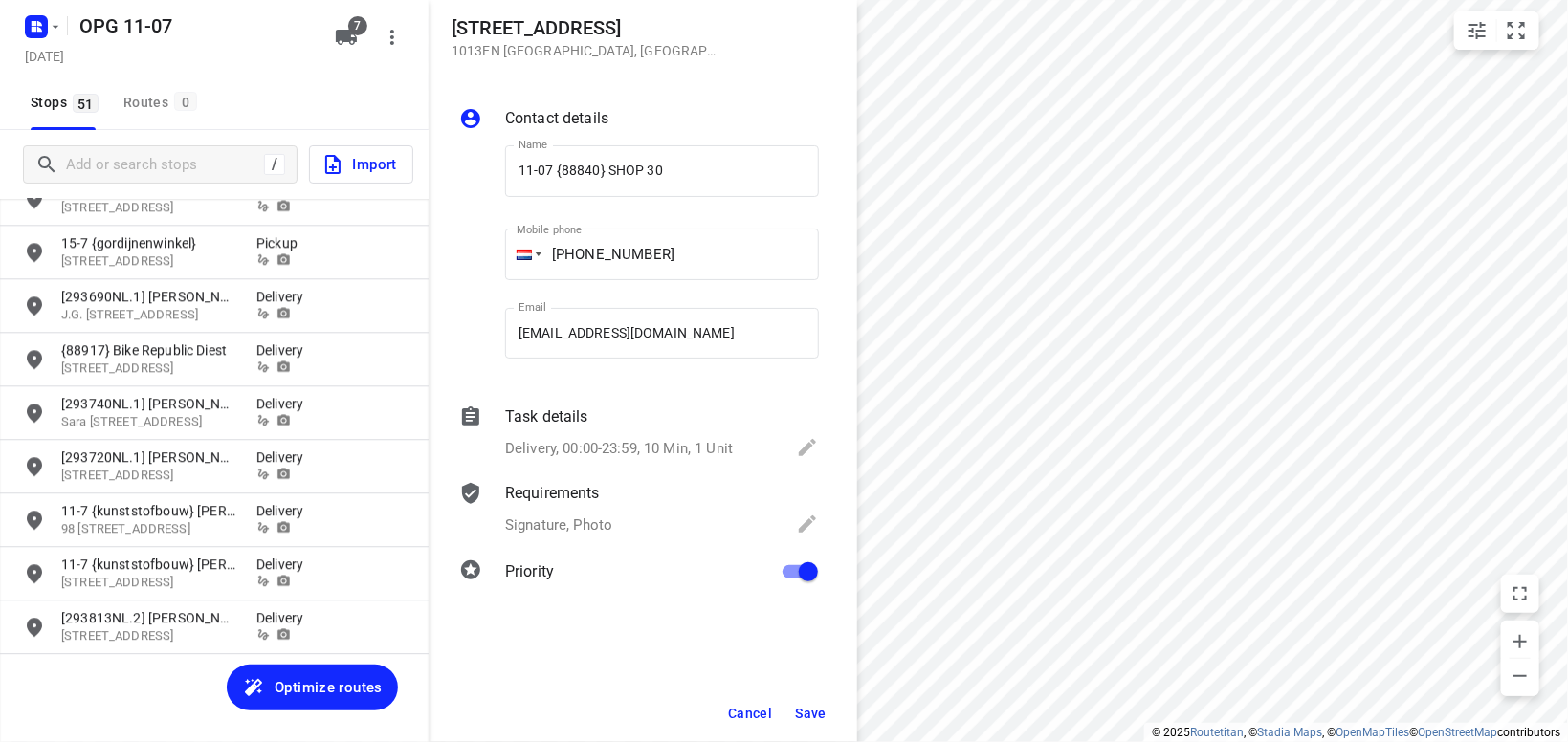 click on "Save" at bounding box center [810, 713] 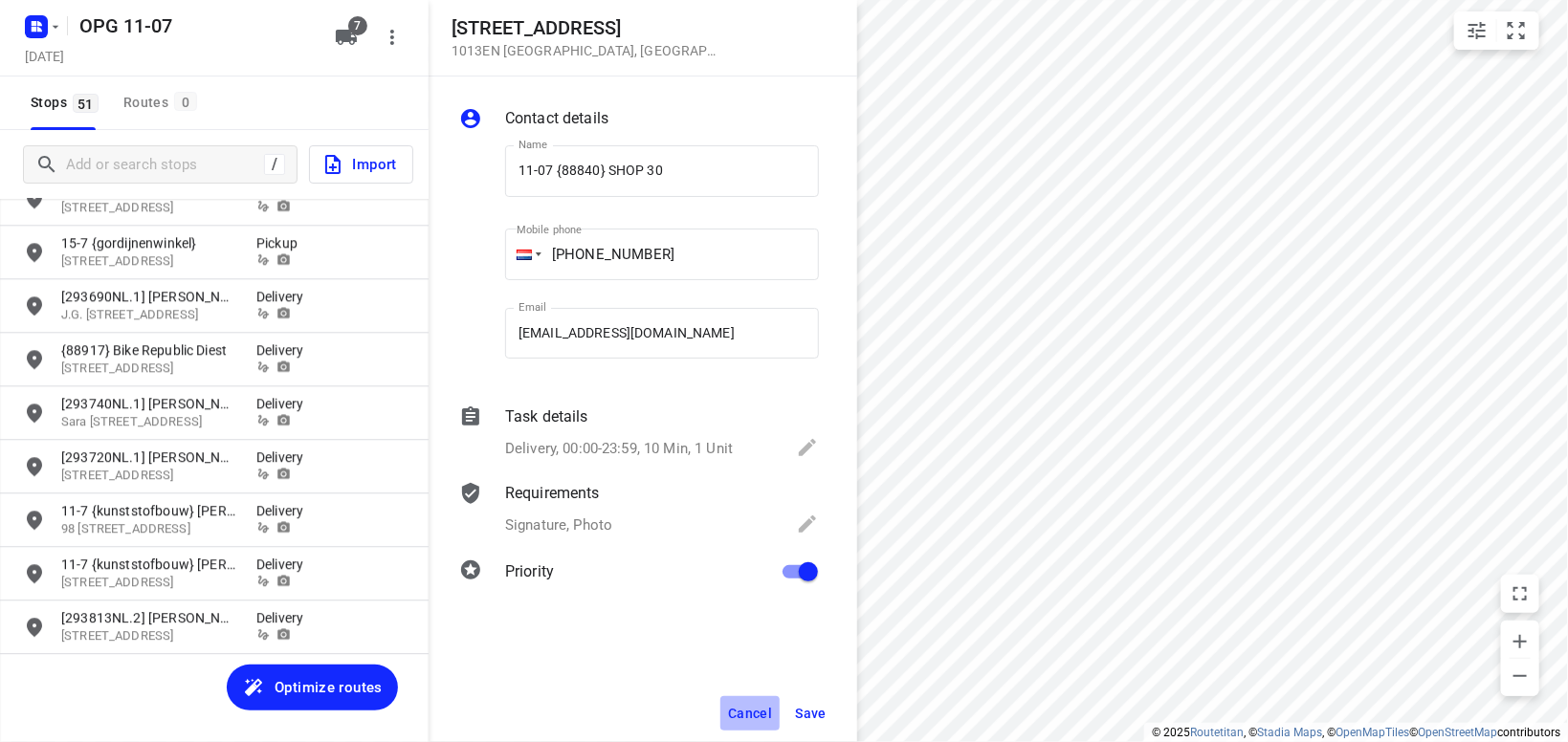 click on "Cancel" at bounding box center (750, 713) 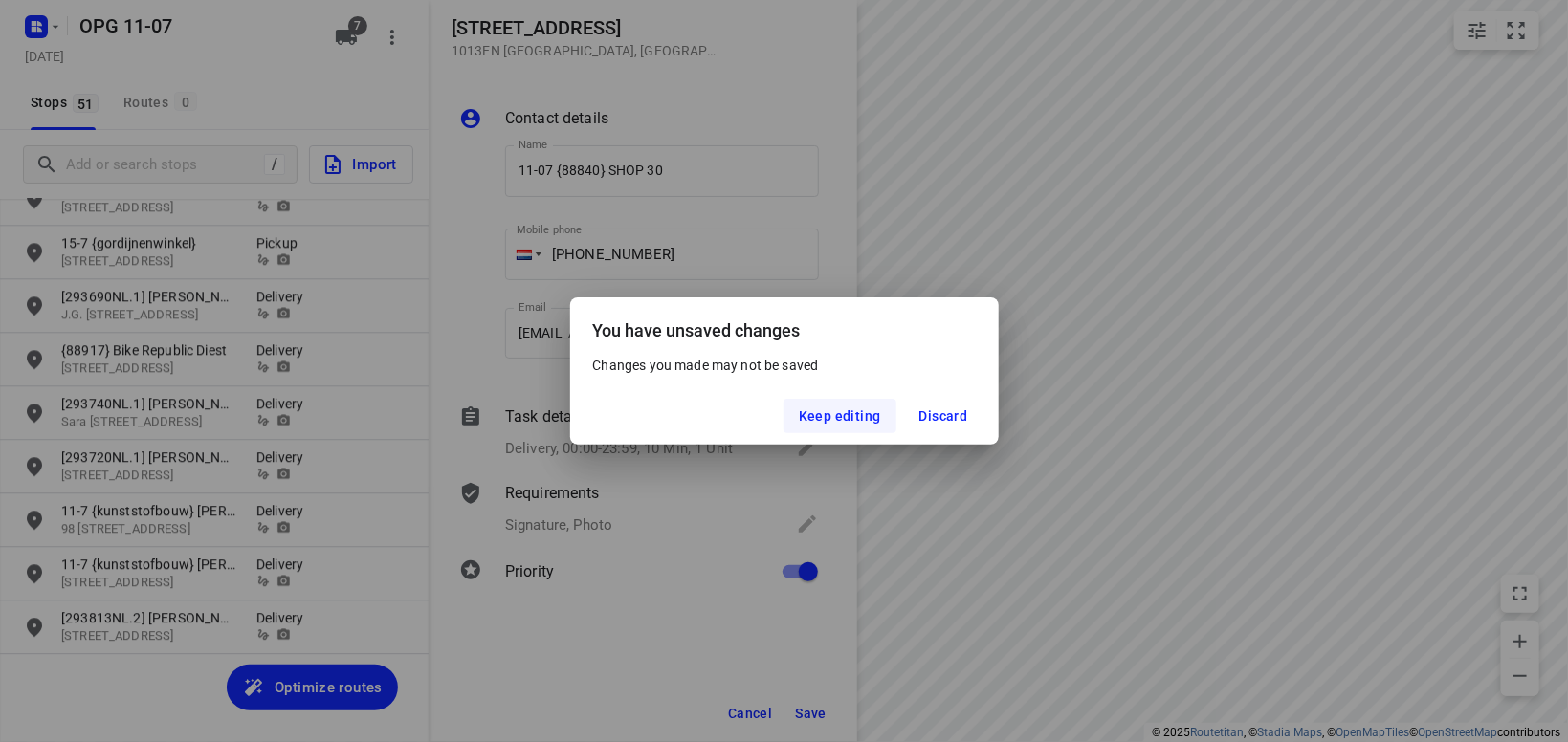 click on "Keep editing" at bounding box center [840, 416] 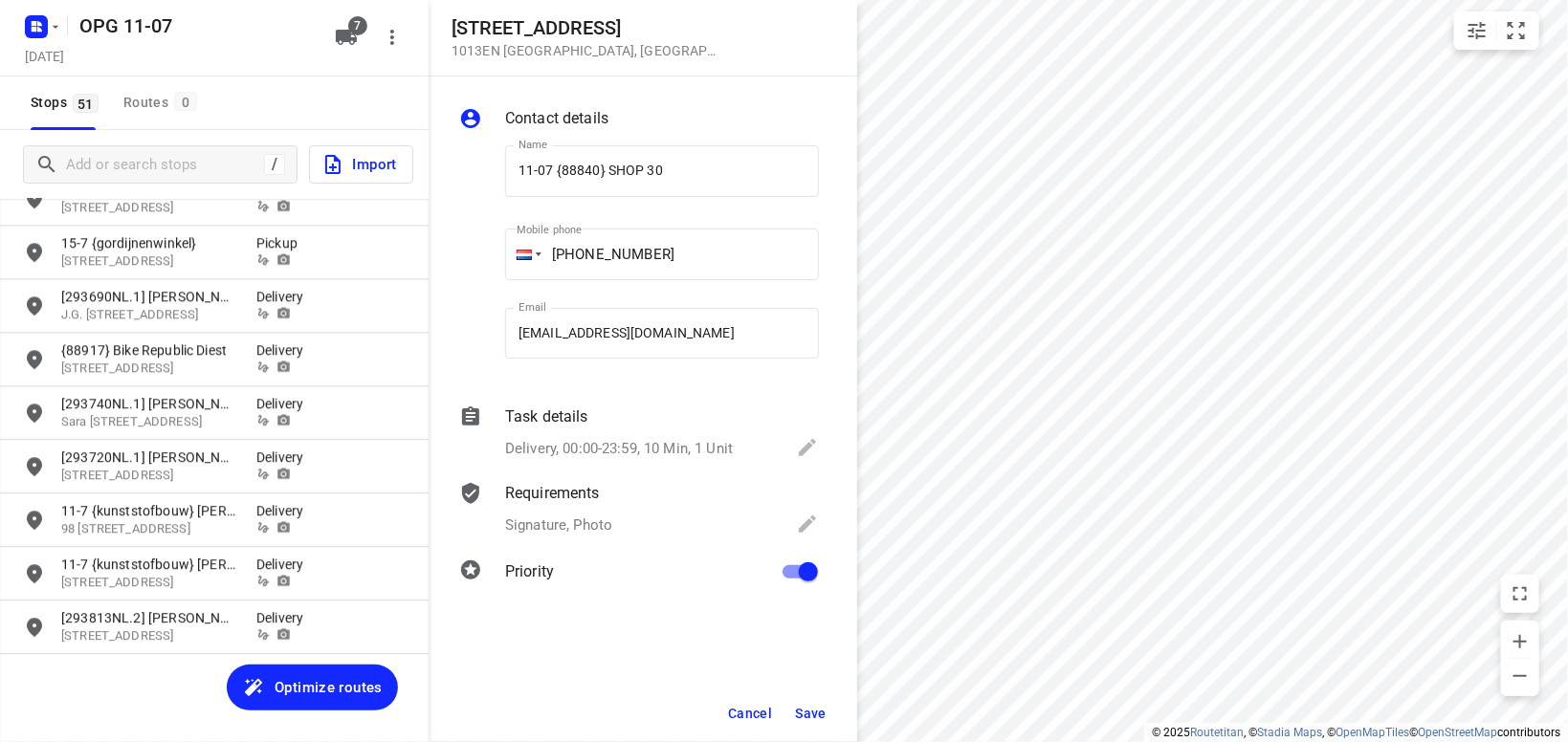 click on "Save" at bounding box center (810, 713) 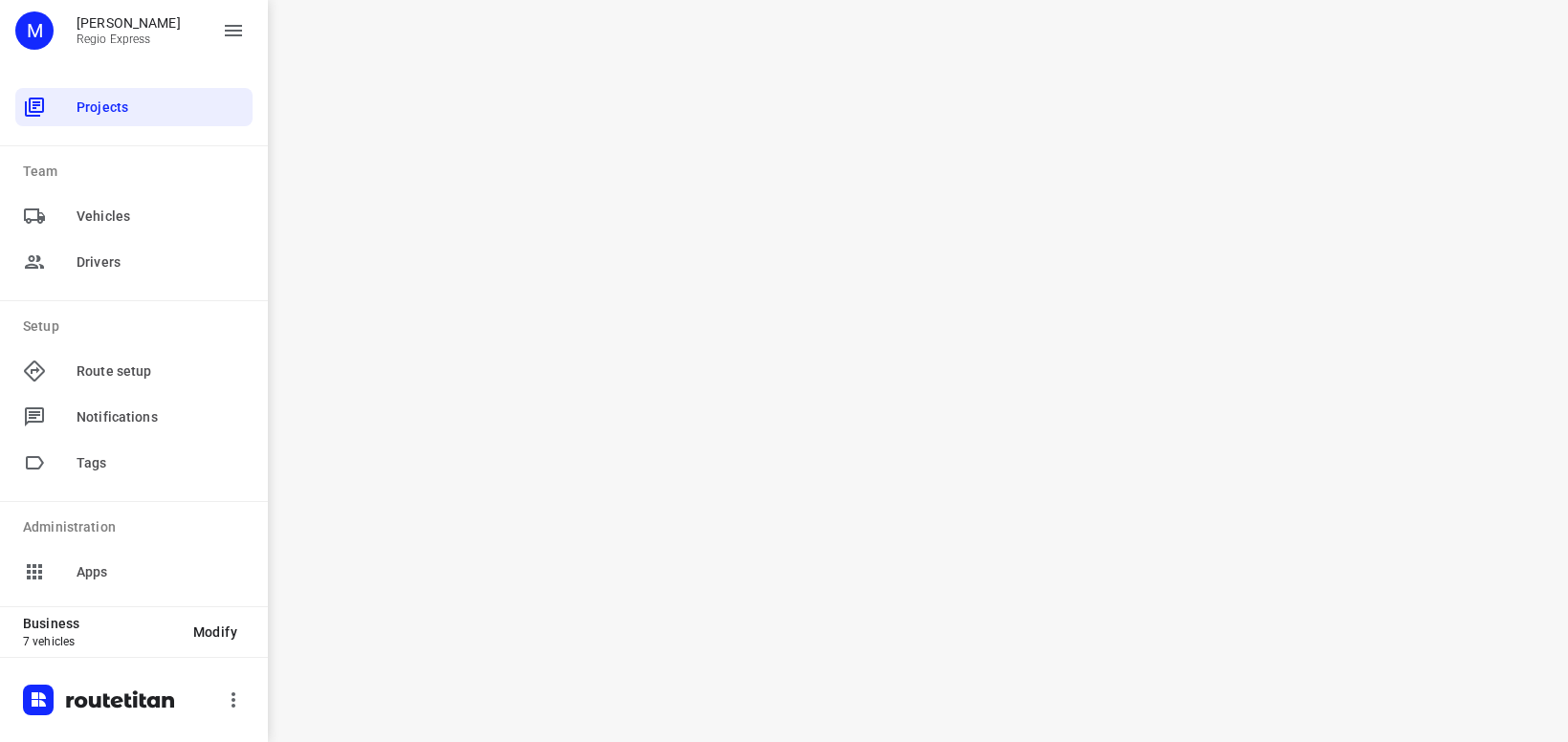 scroll, scrollTop: 0, scrollLeft: 0, axis: both 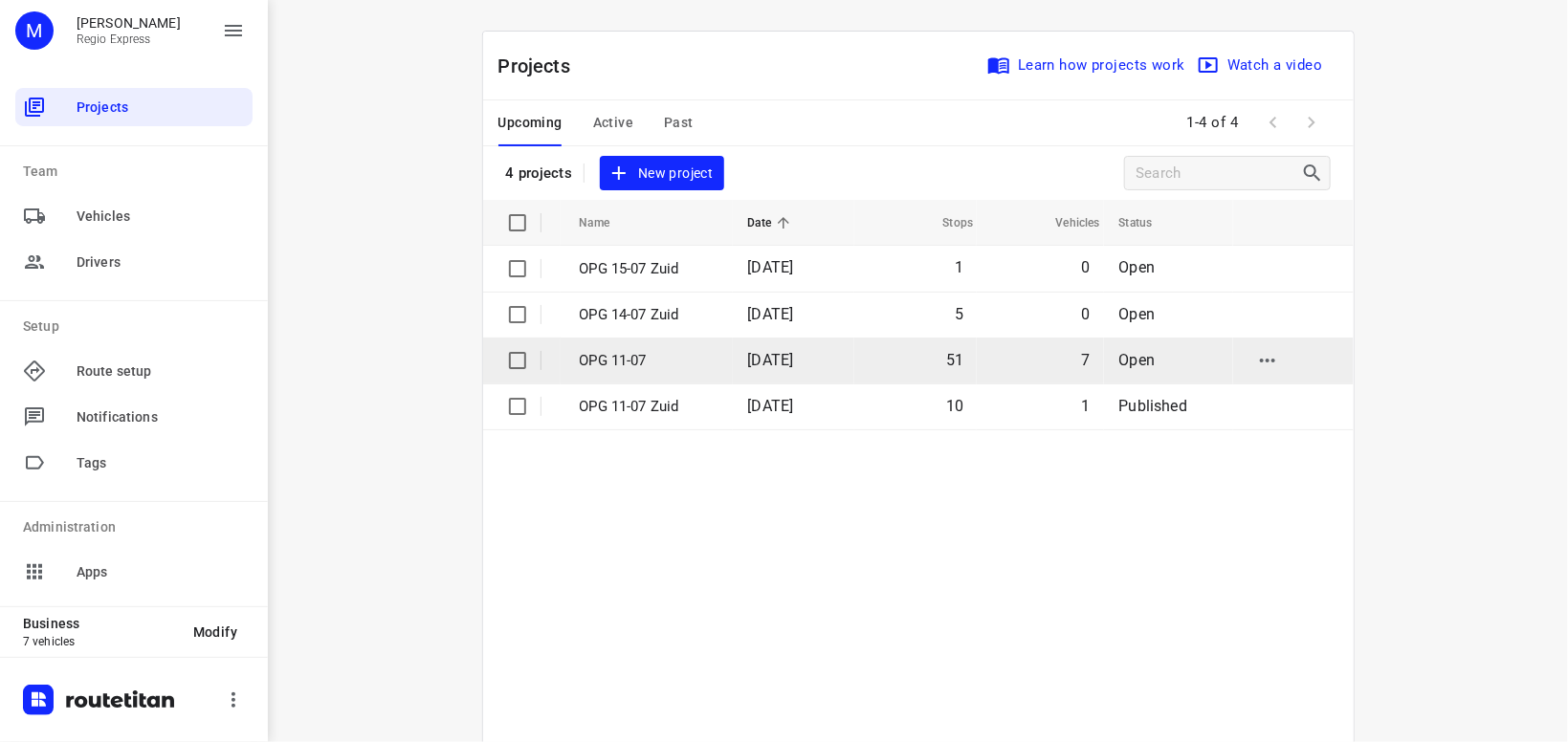 click on "OPG 11-07" at bounding box center [650, 360] 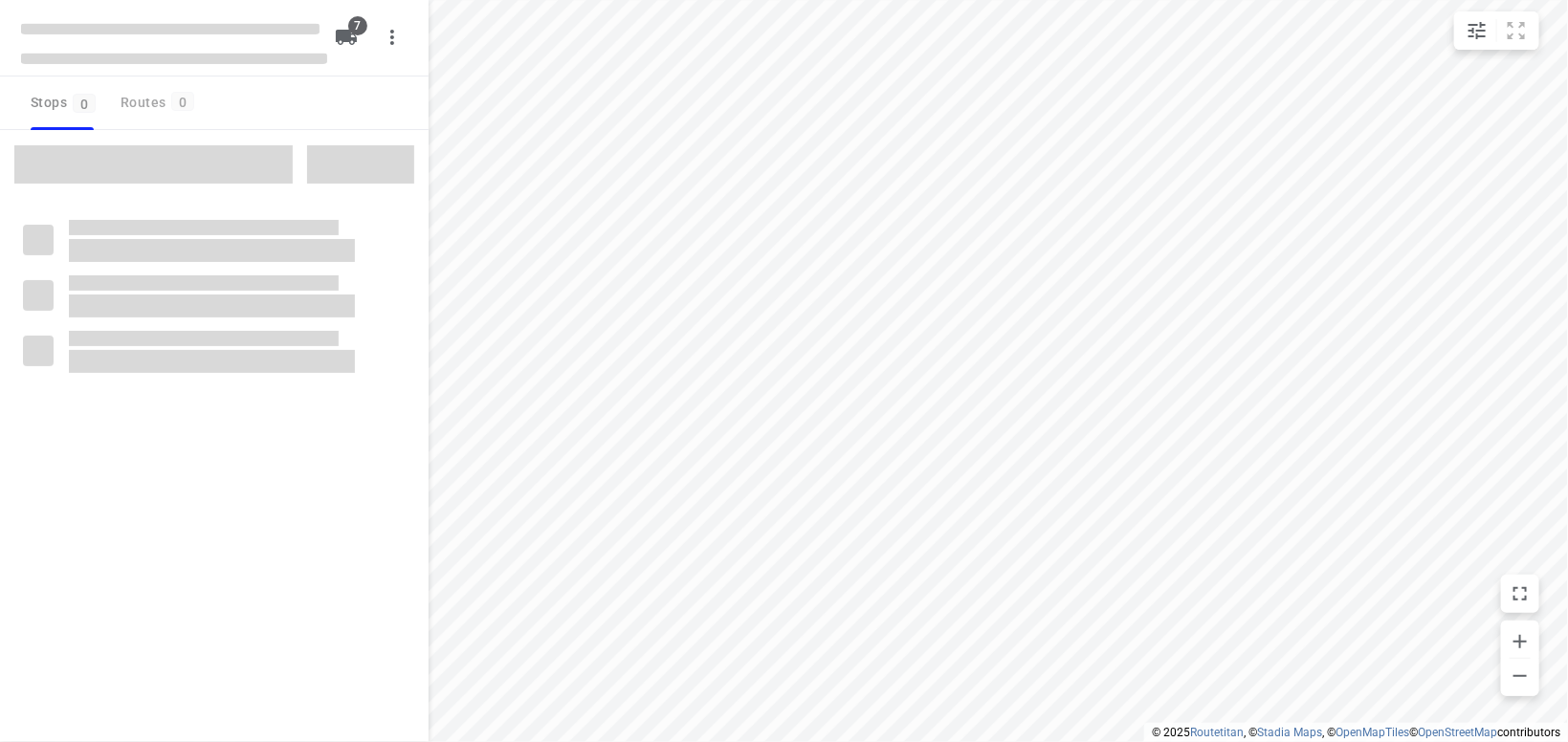 type on "distance" 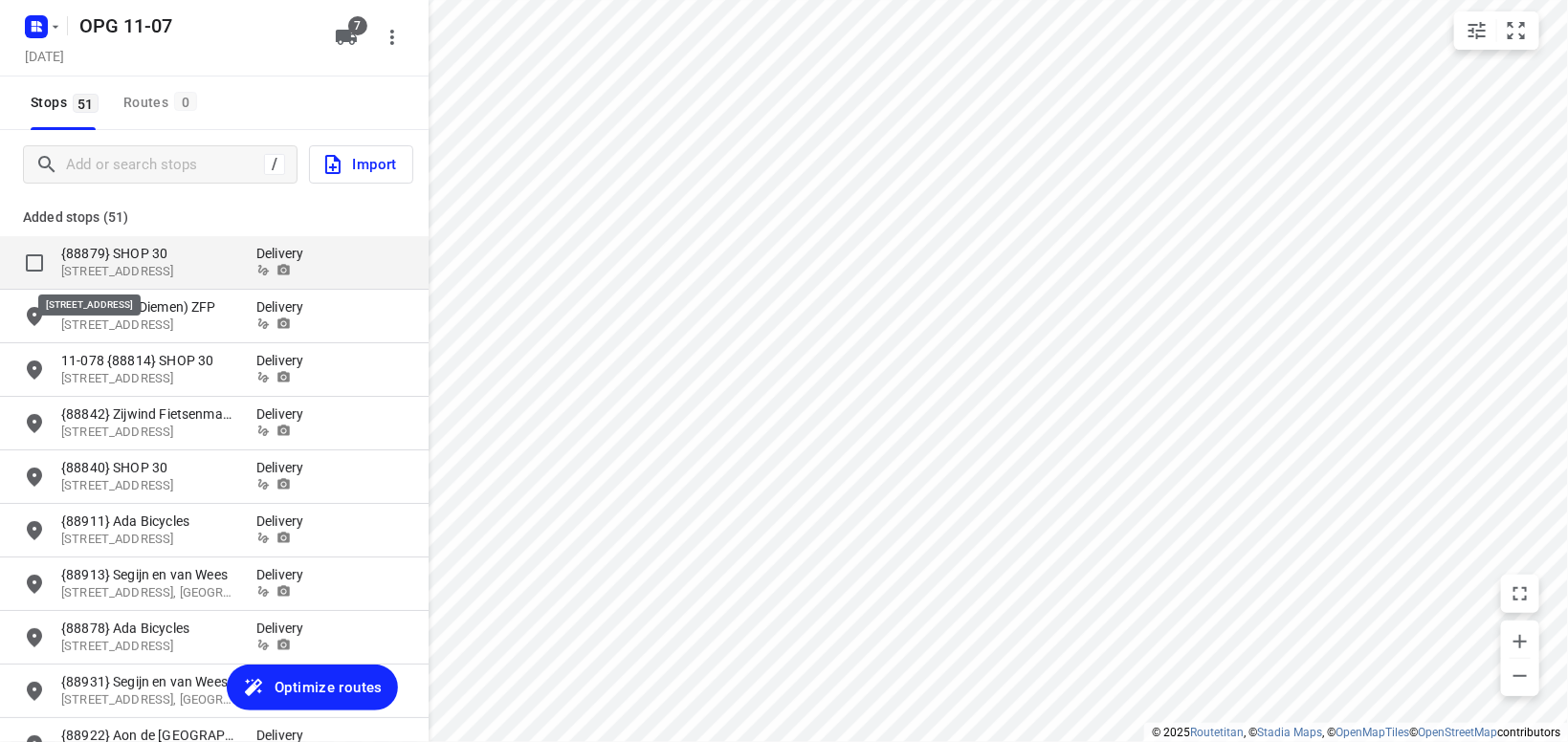 click on "[STREET_ADDRESS]" at bounding box center [149, 272] 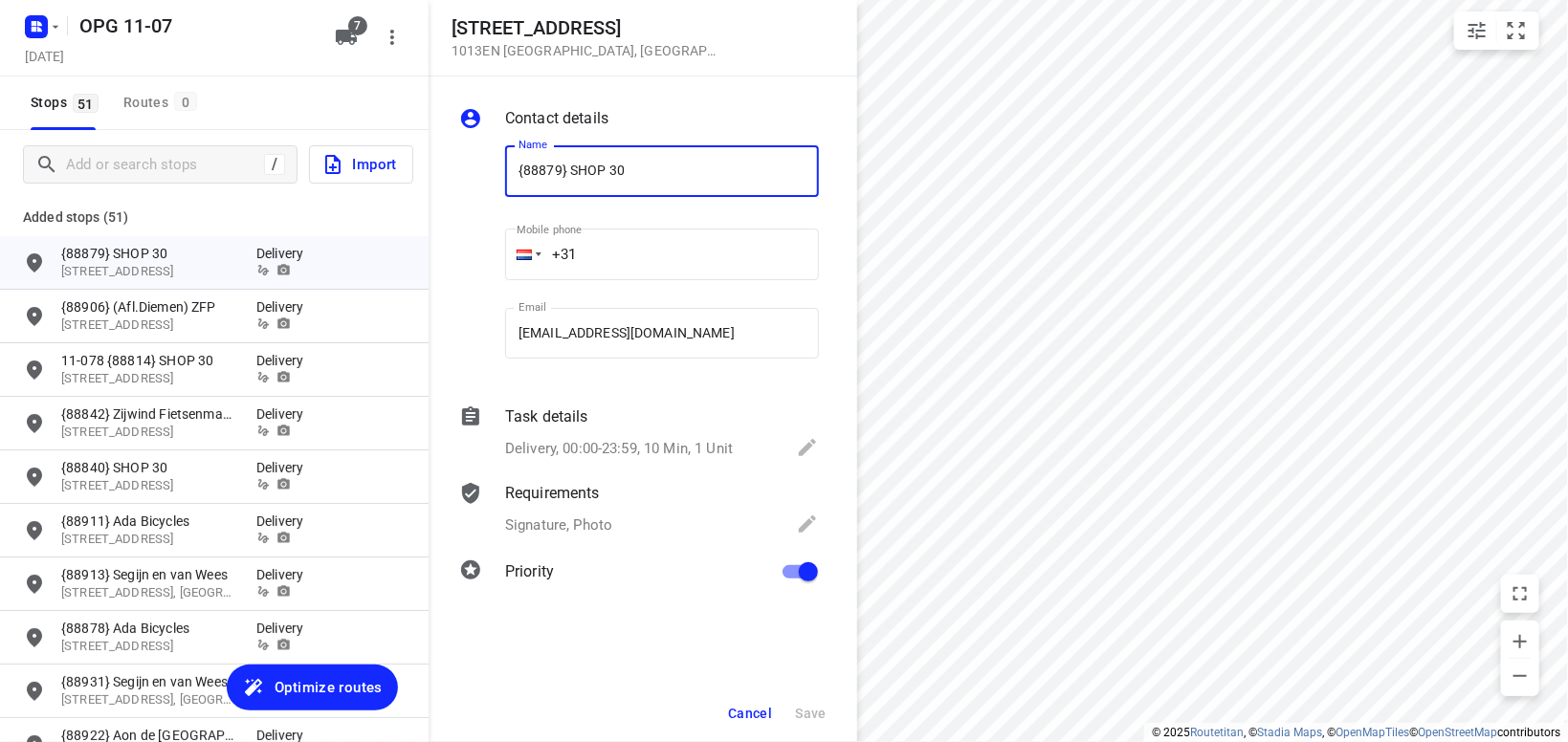 click on "{88879} SHOP 30" at bounding box center [662, 171] 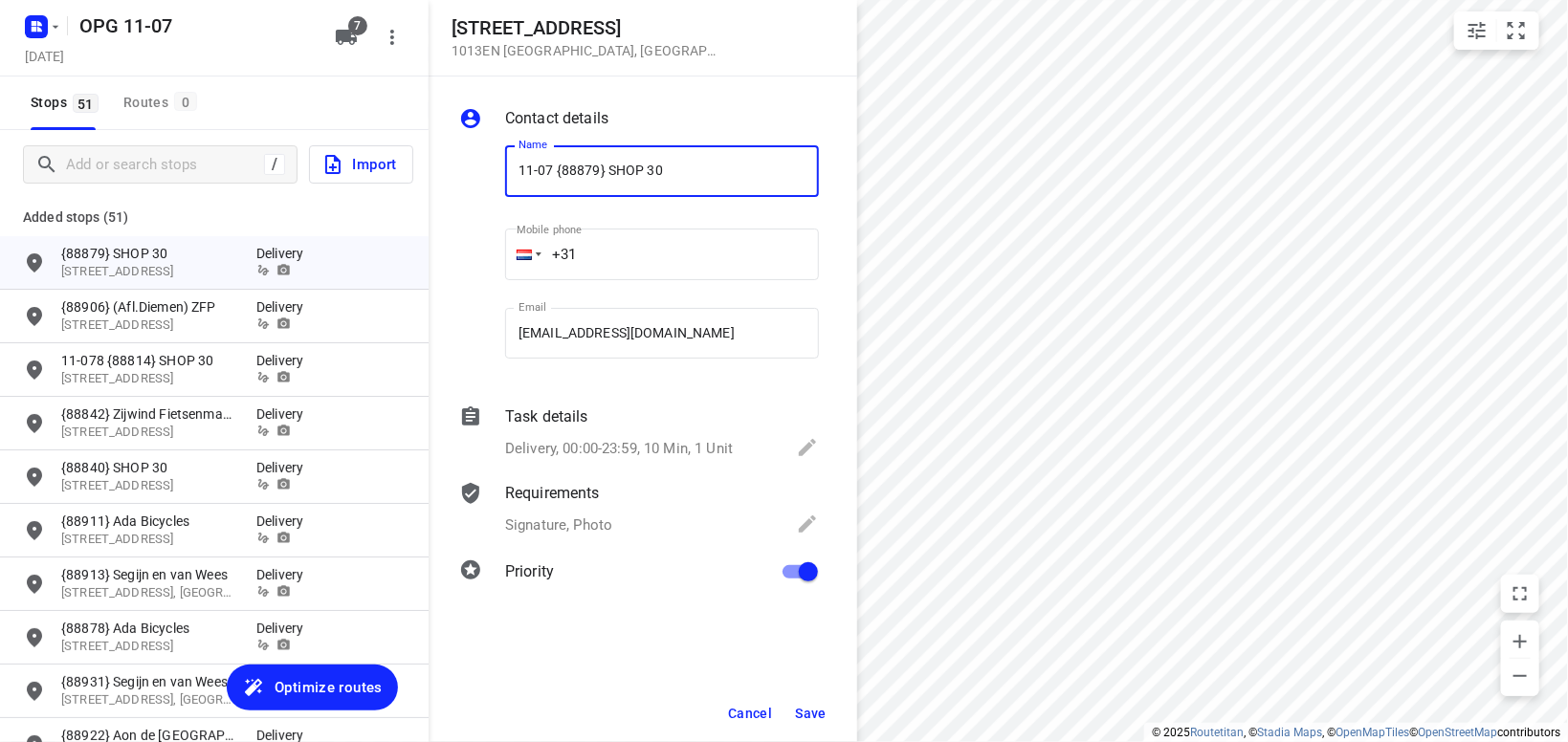 type on "11-07 {88879} SHOP 30" 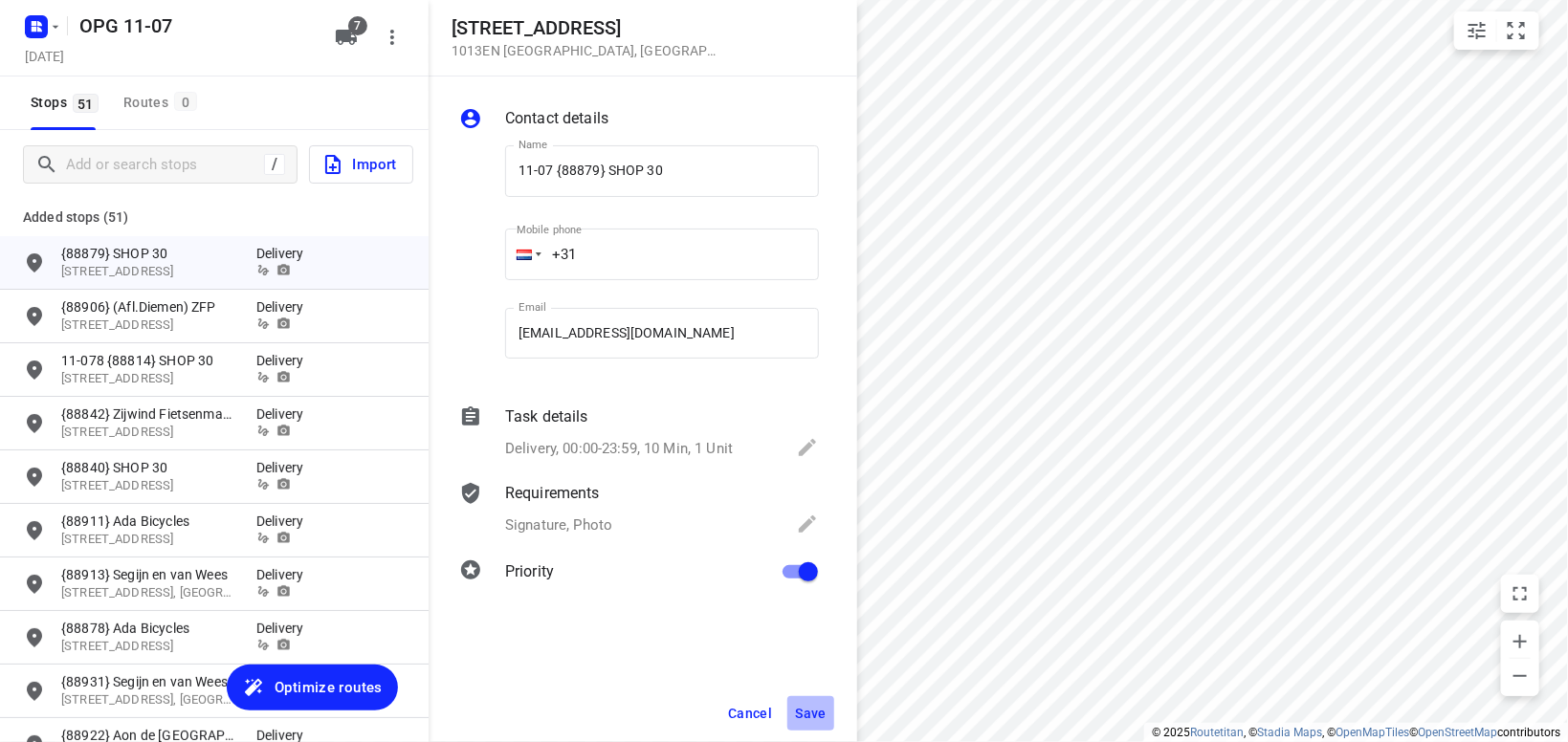 click on "Save" at bounding box center (810, 713) 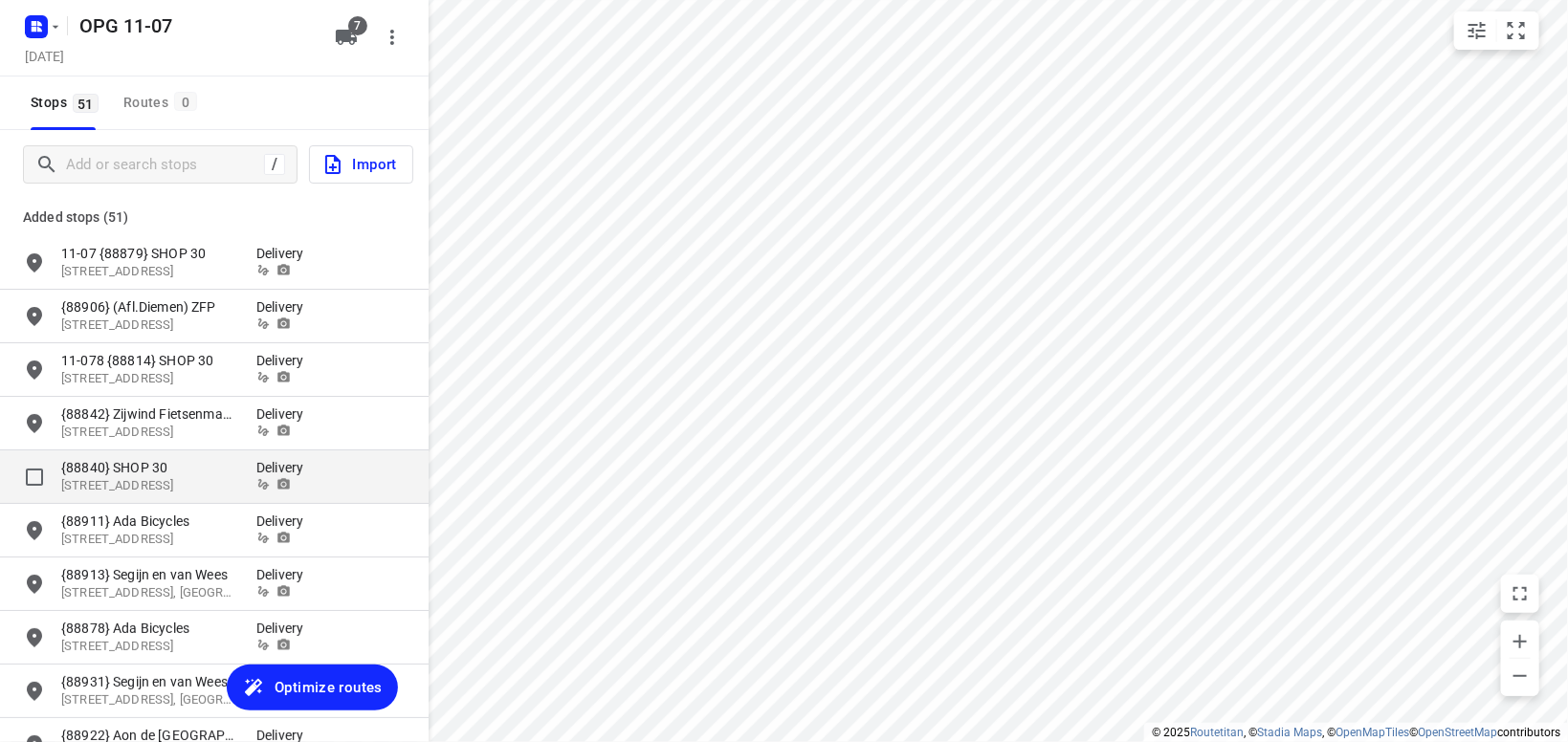 click on "{88840} SHOP 30" at bounding box center [149, 468] 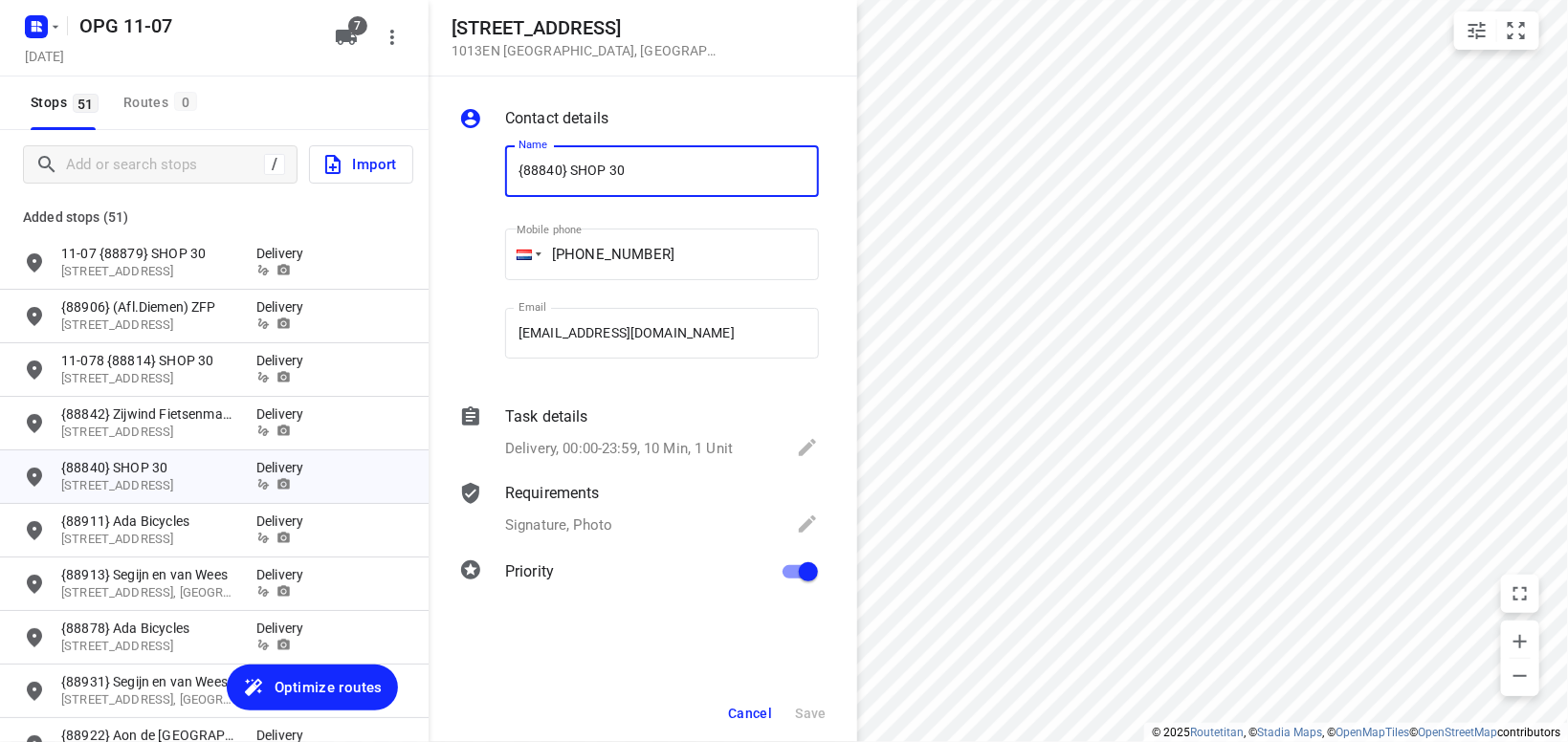 click on "{88840} SHOP 30" at bounding box center [662, 171] 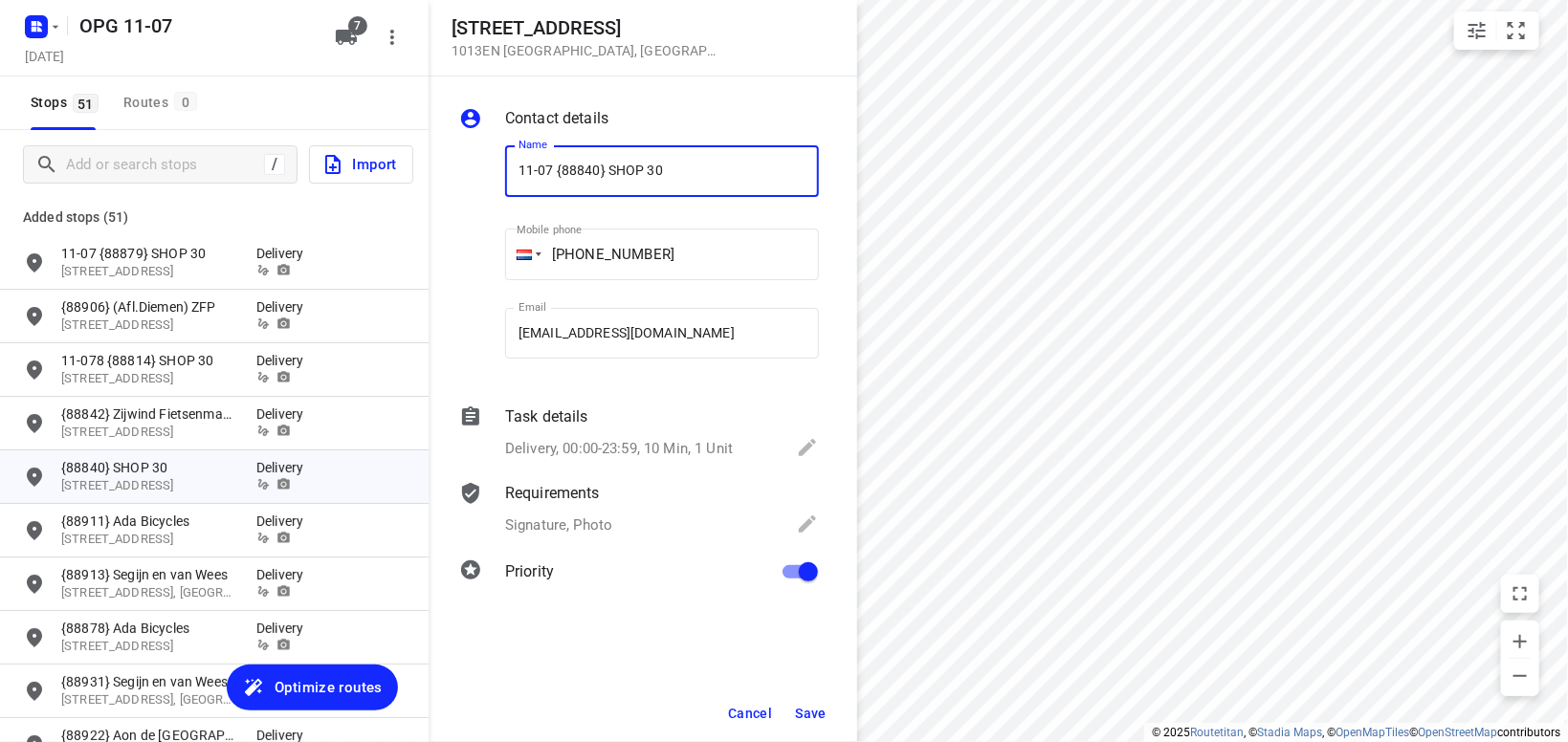 type on "11-07 {88840} SHOP 30" 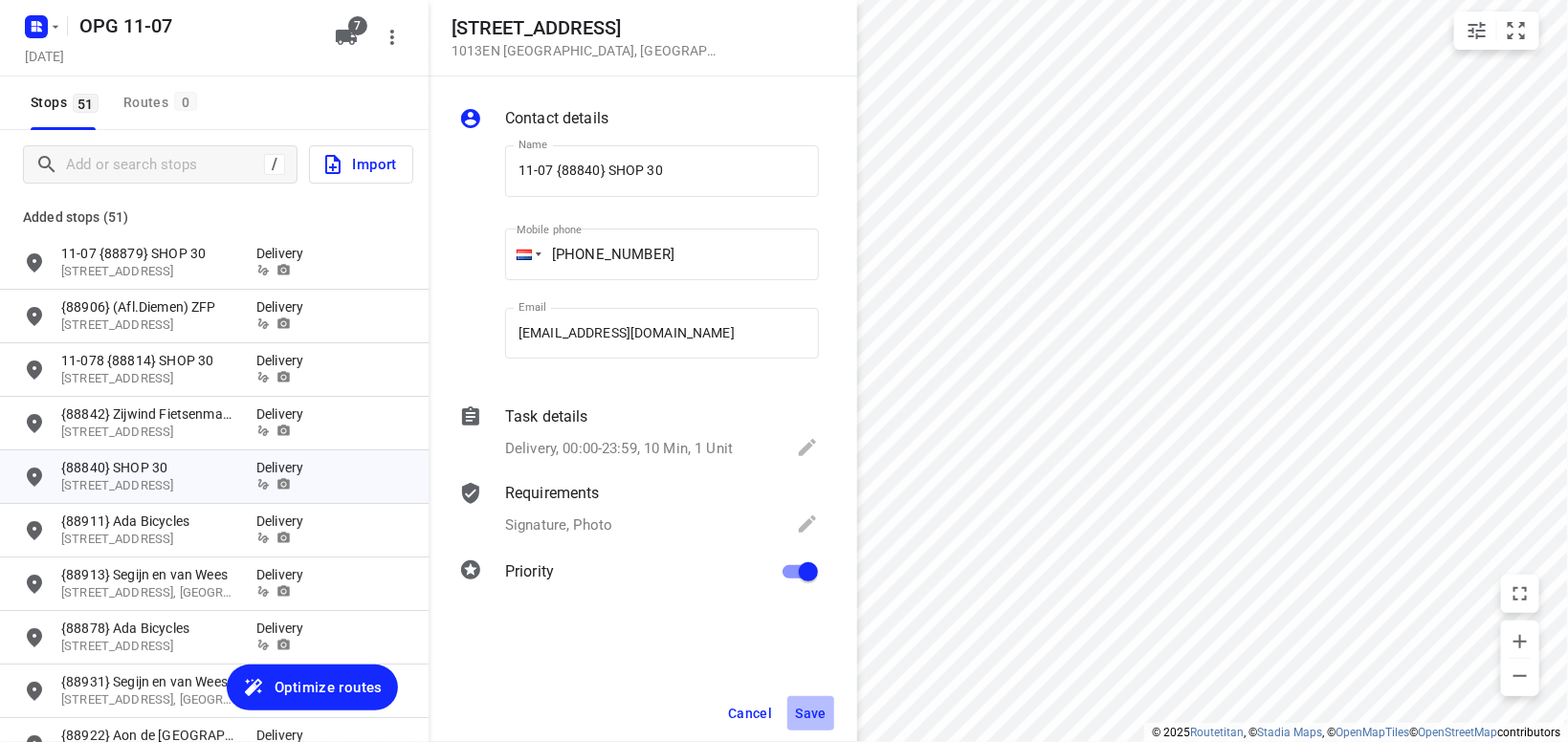 click on "Save" at bounding box center (810, 713) 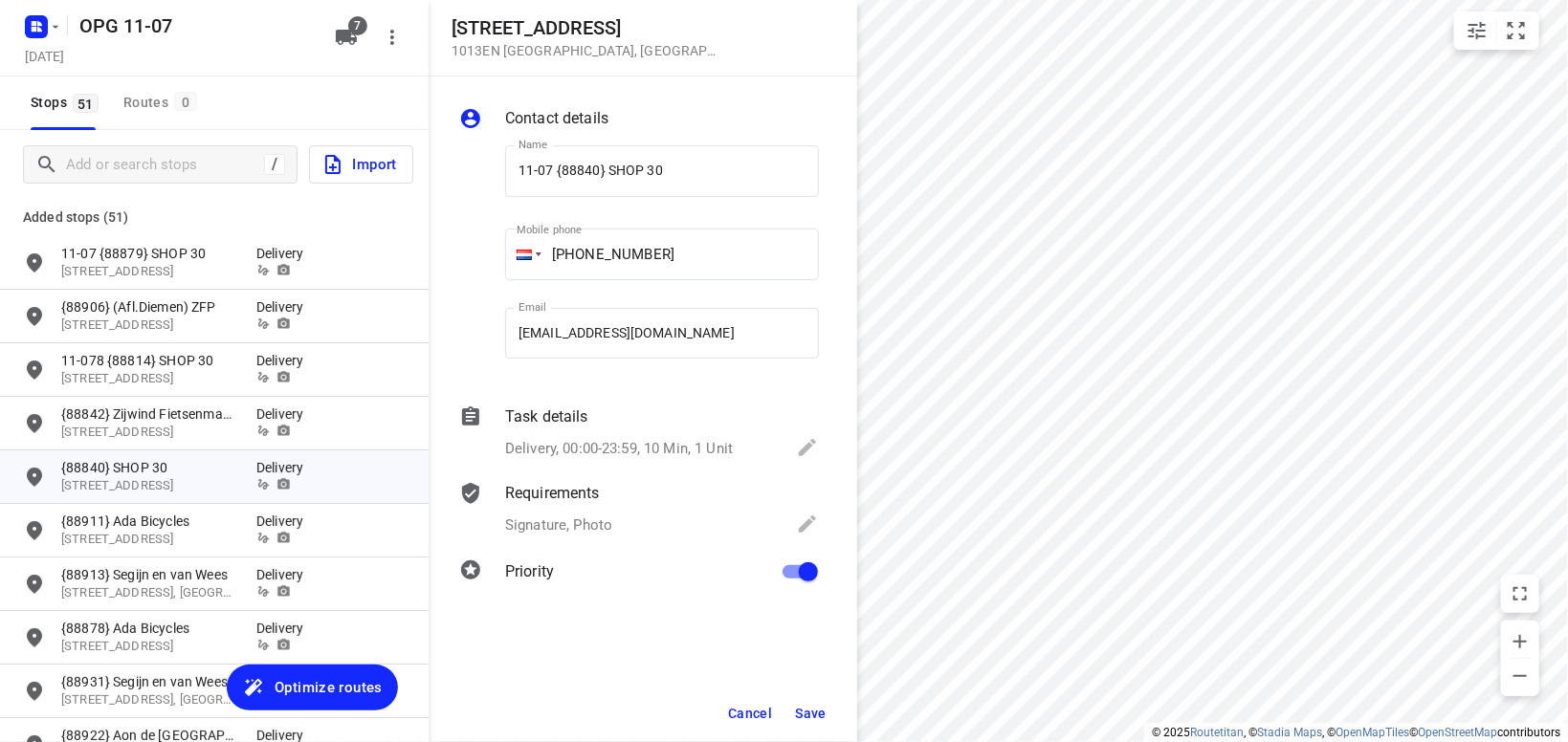 click on "Save" at bounding box center (810, 713) 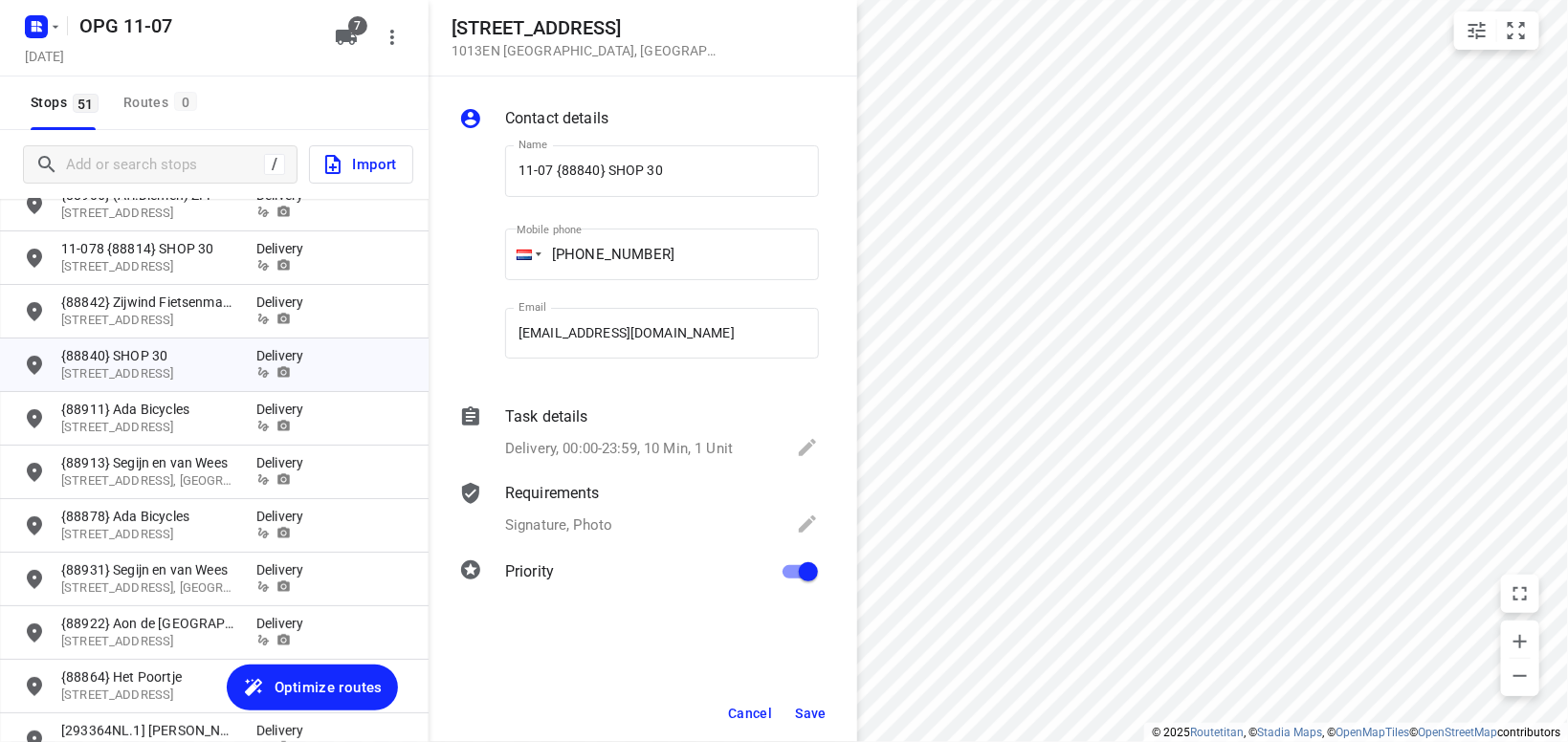 scroll, scrollTop: 0, scrollLeft: 0, axis: both 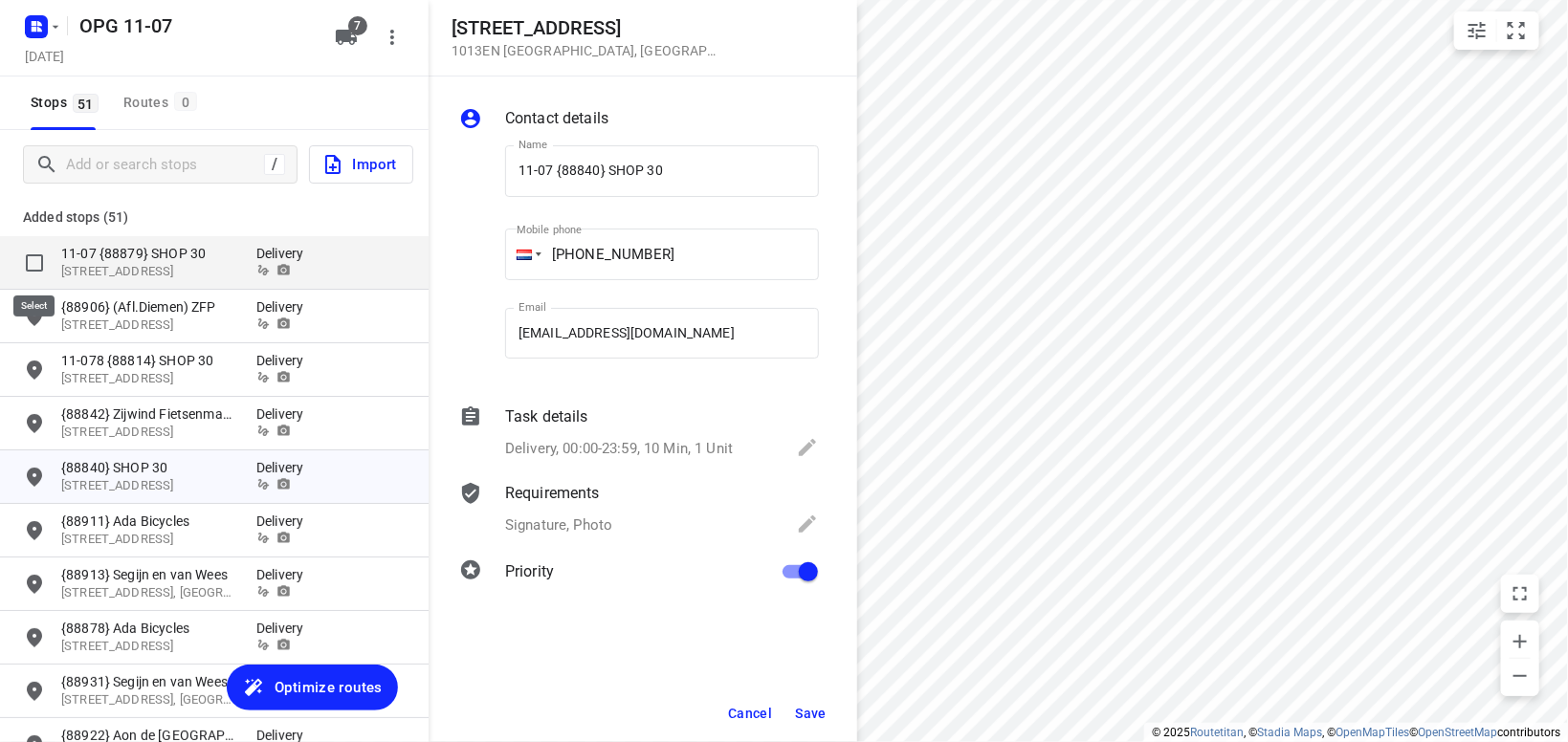 click at bounding box center (34, 263) 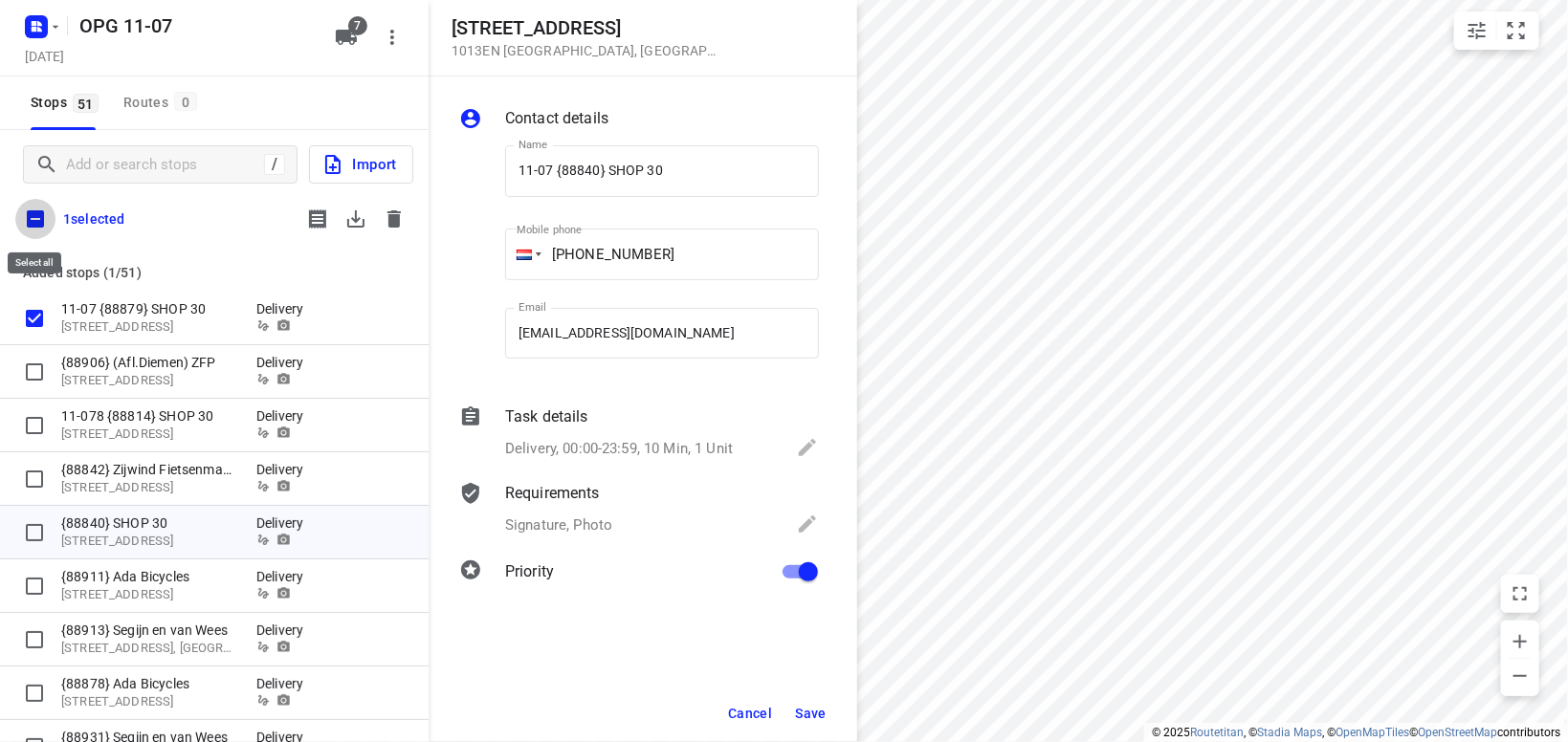 drag, startPoint x: 36, startPoint y: 224, endPoint x: 63, endPoint y: 201, distance: 35.468296 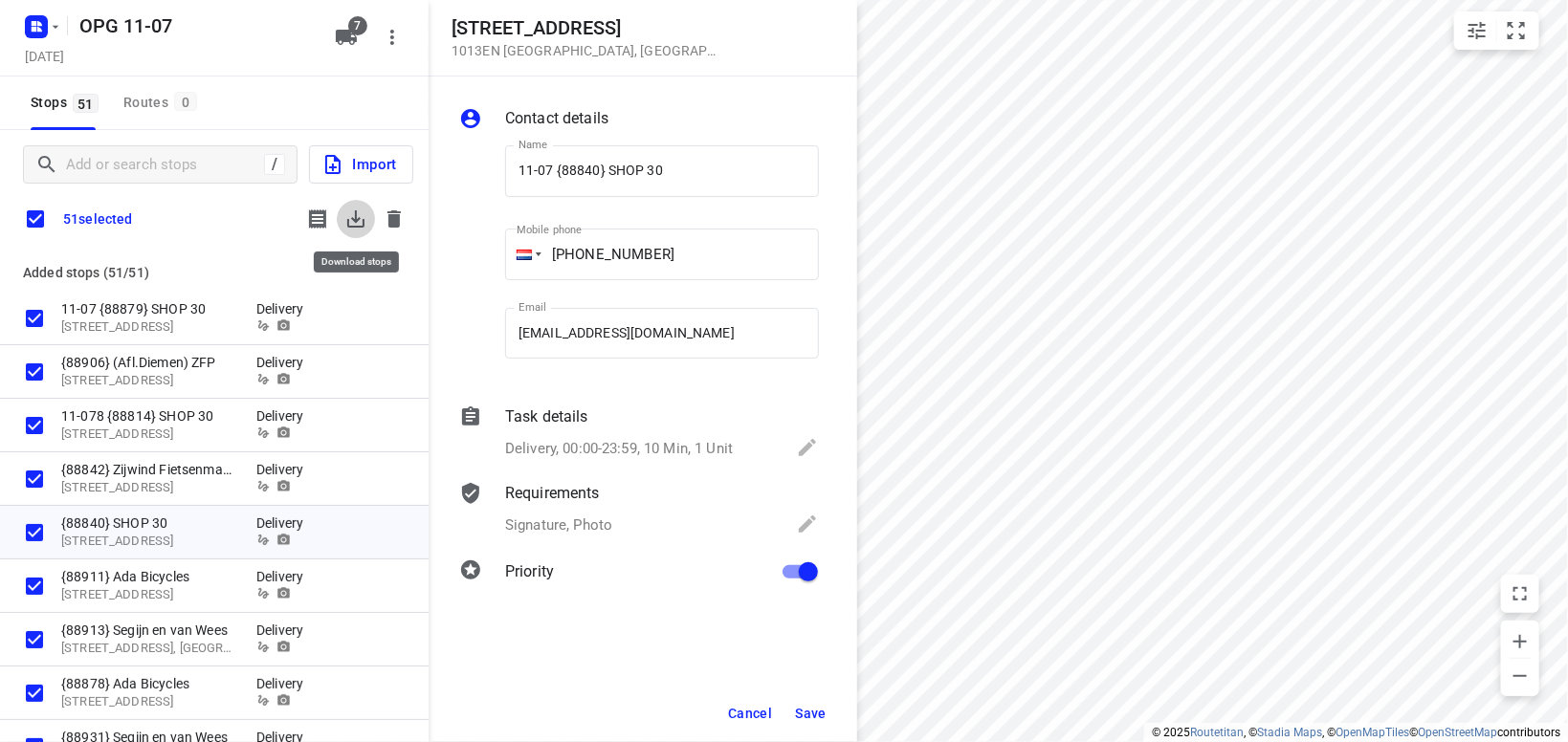 click 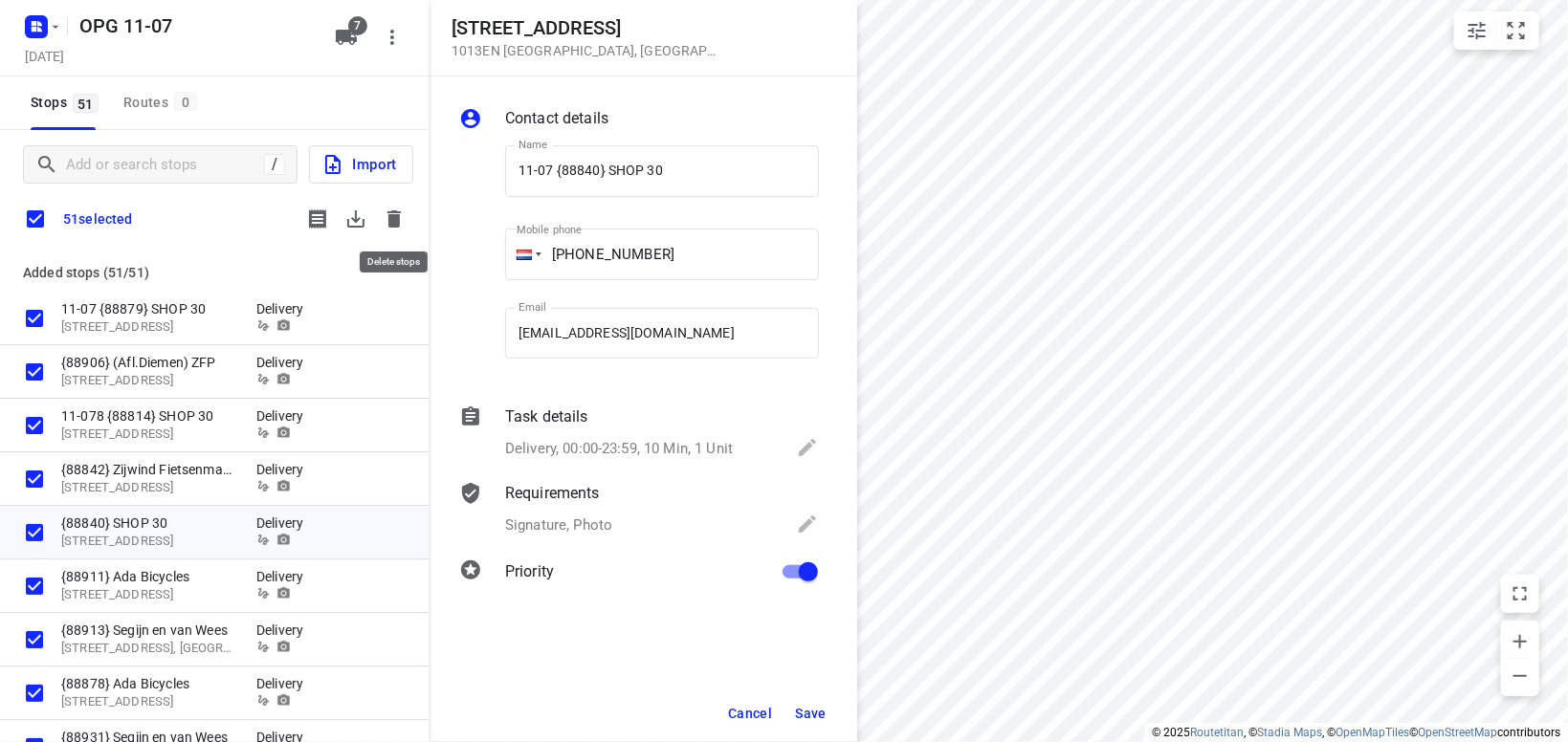 click at bounding box center [394, 219] 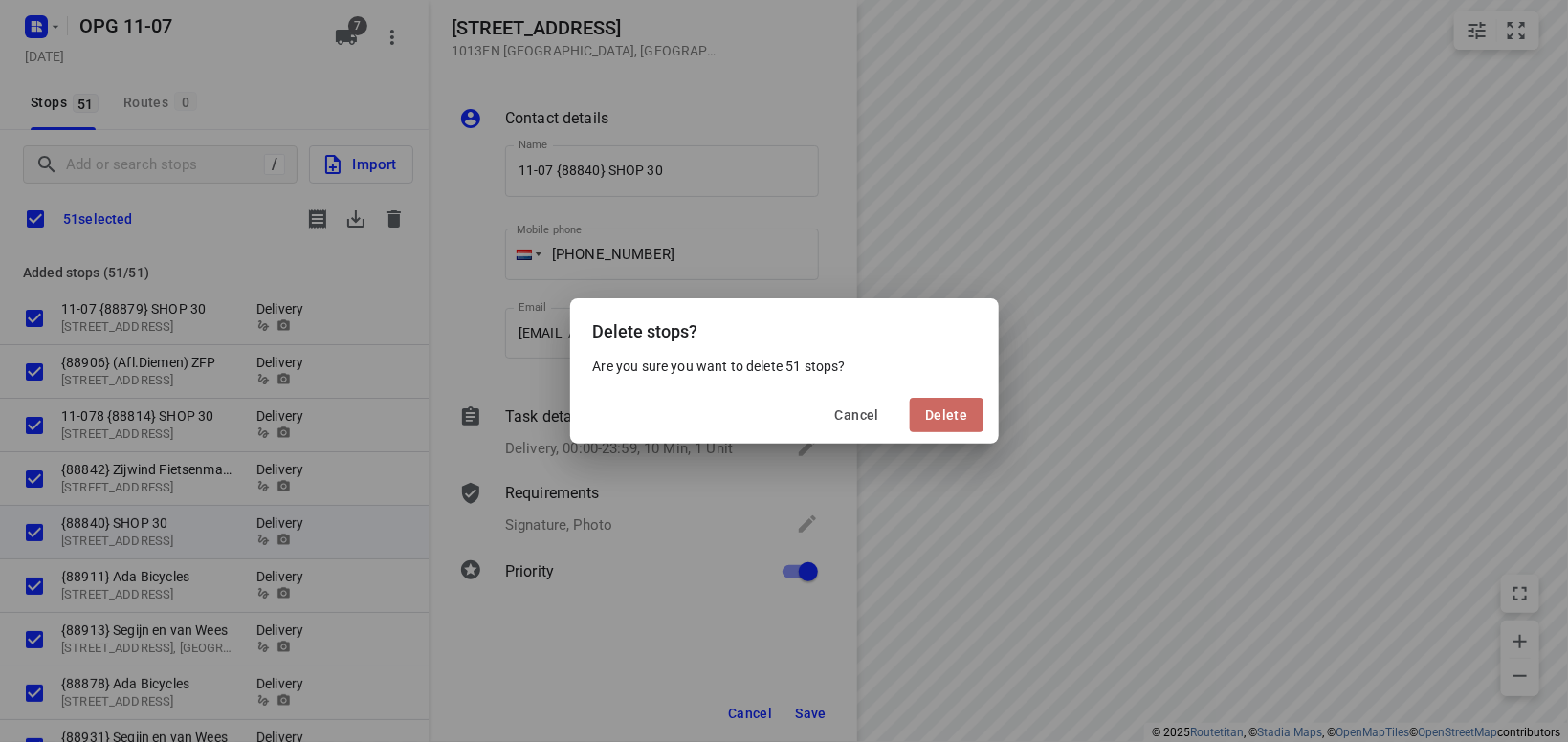 click on "Delete" at bounding box center [946, 415] 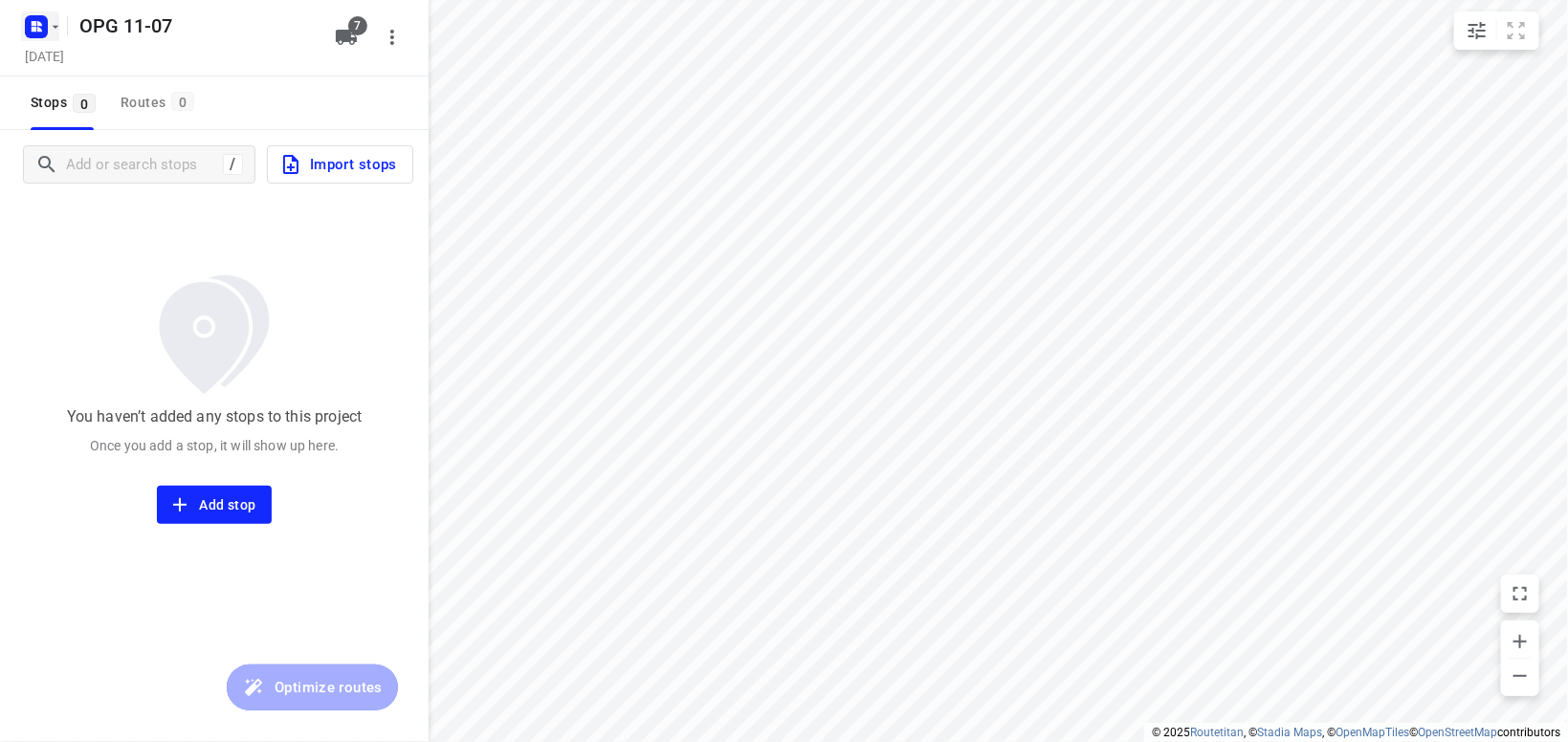 click 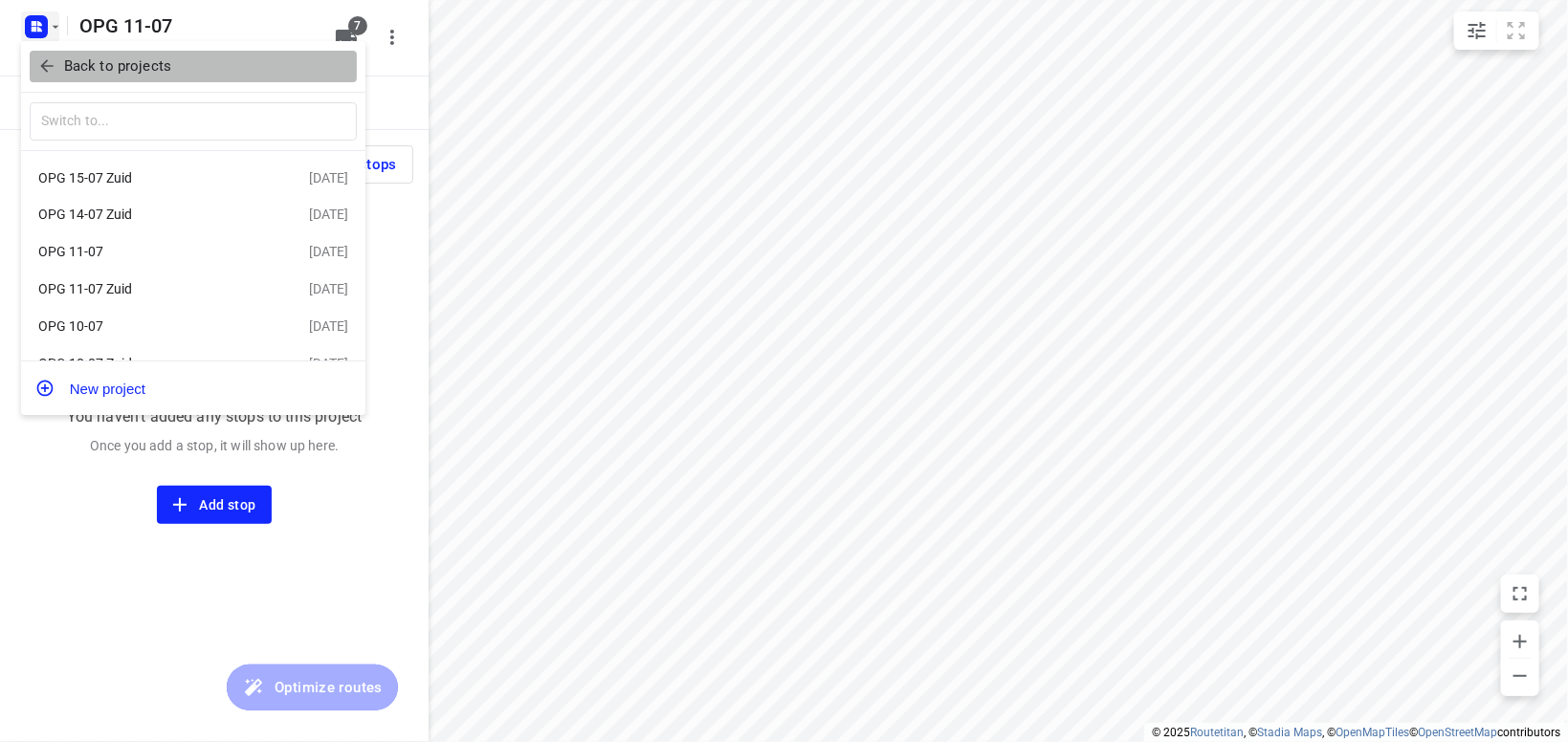 click on "Back to projects" at bounding box center [118, 66] 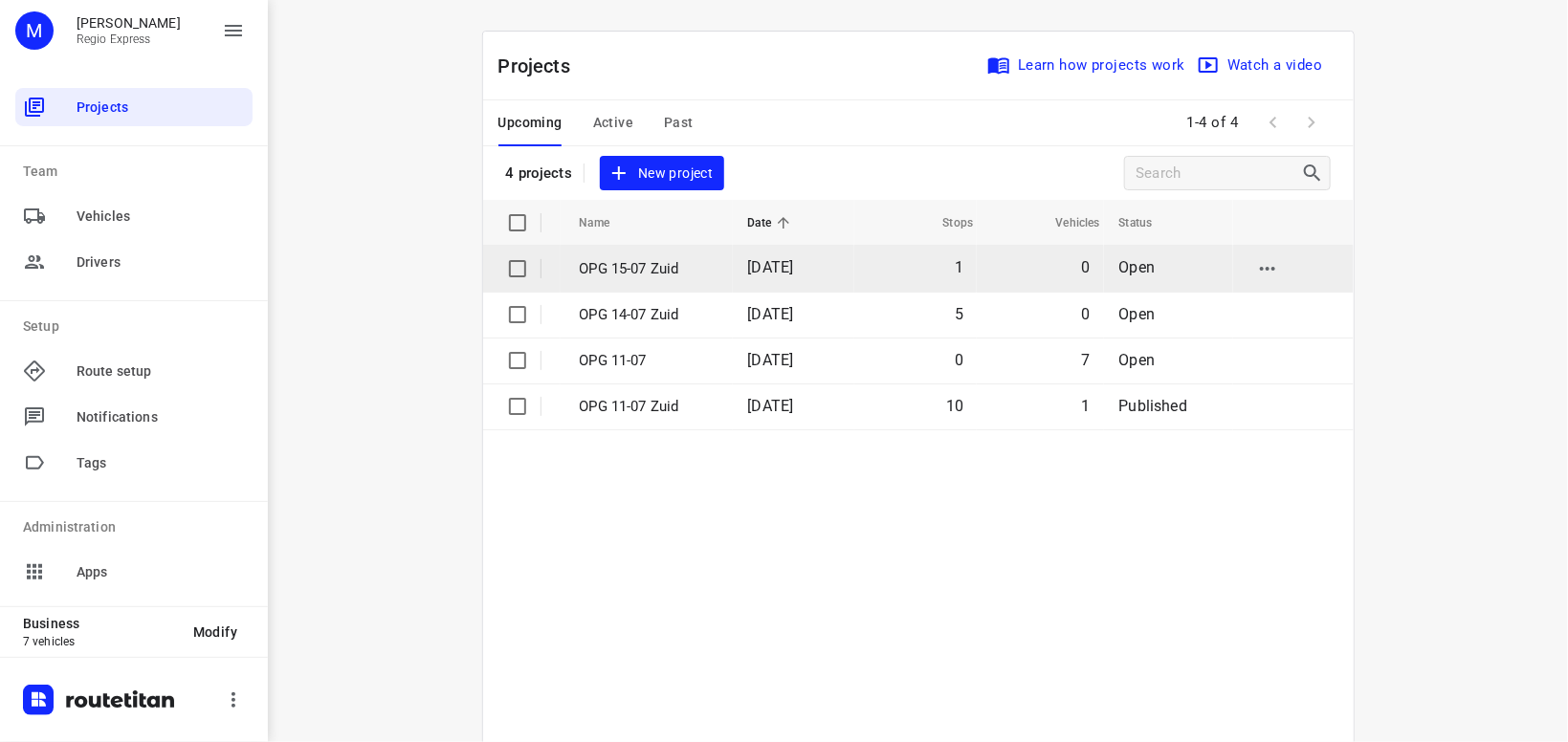 click on "OPG 15-07 Zuid" at bounding box center (647, 269) 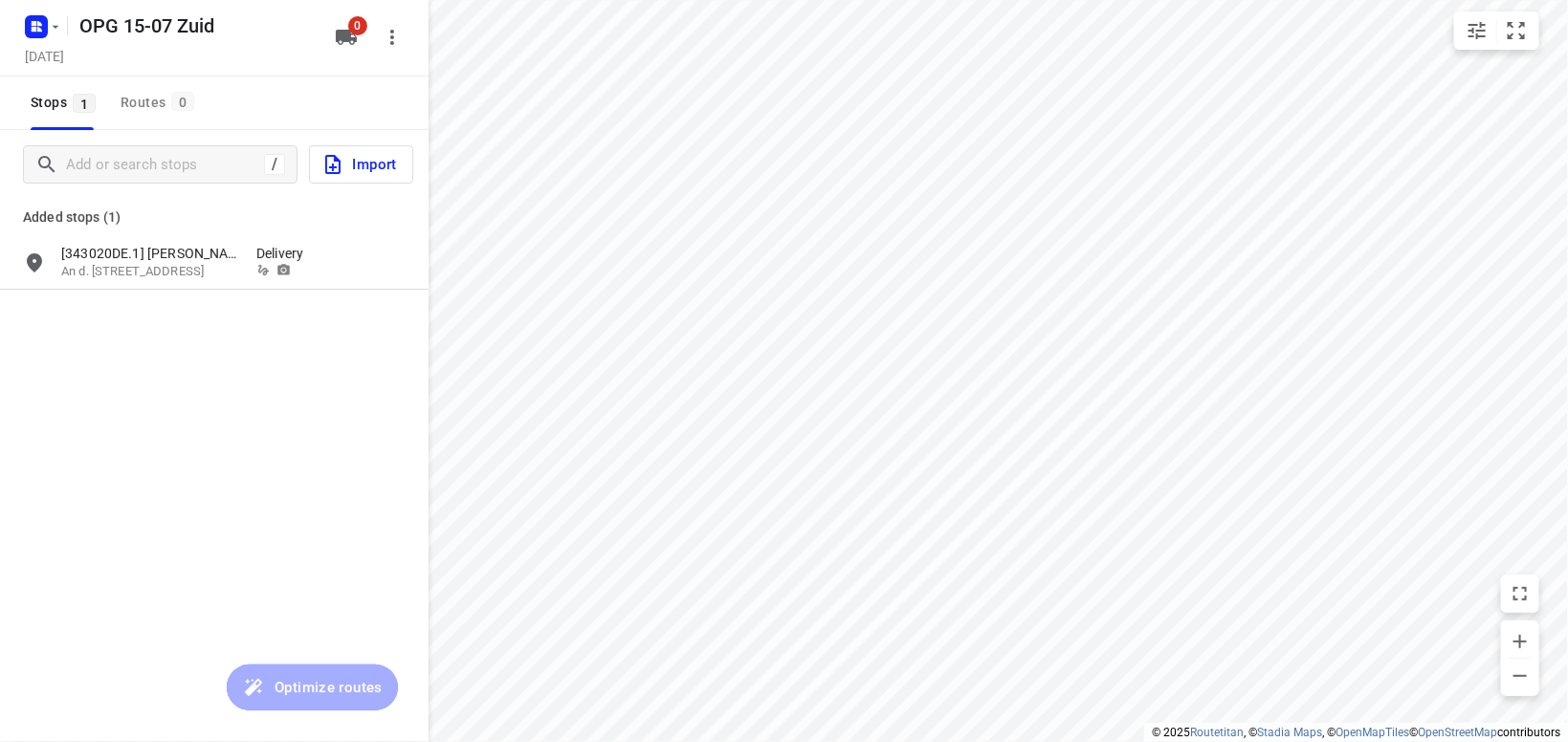 type on "distance" 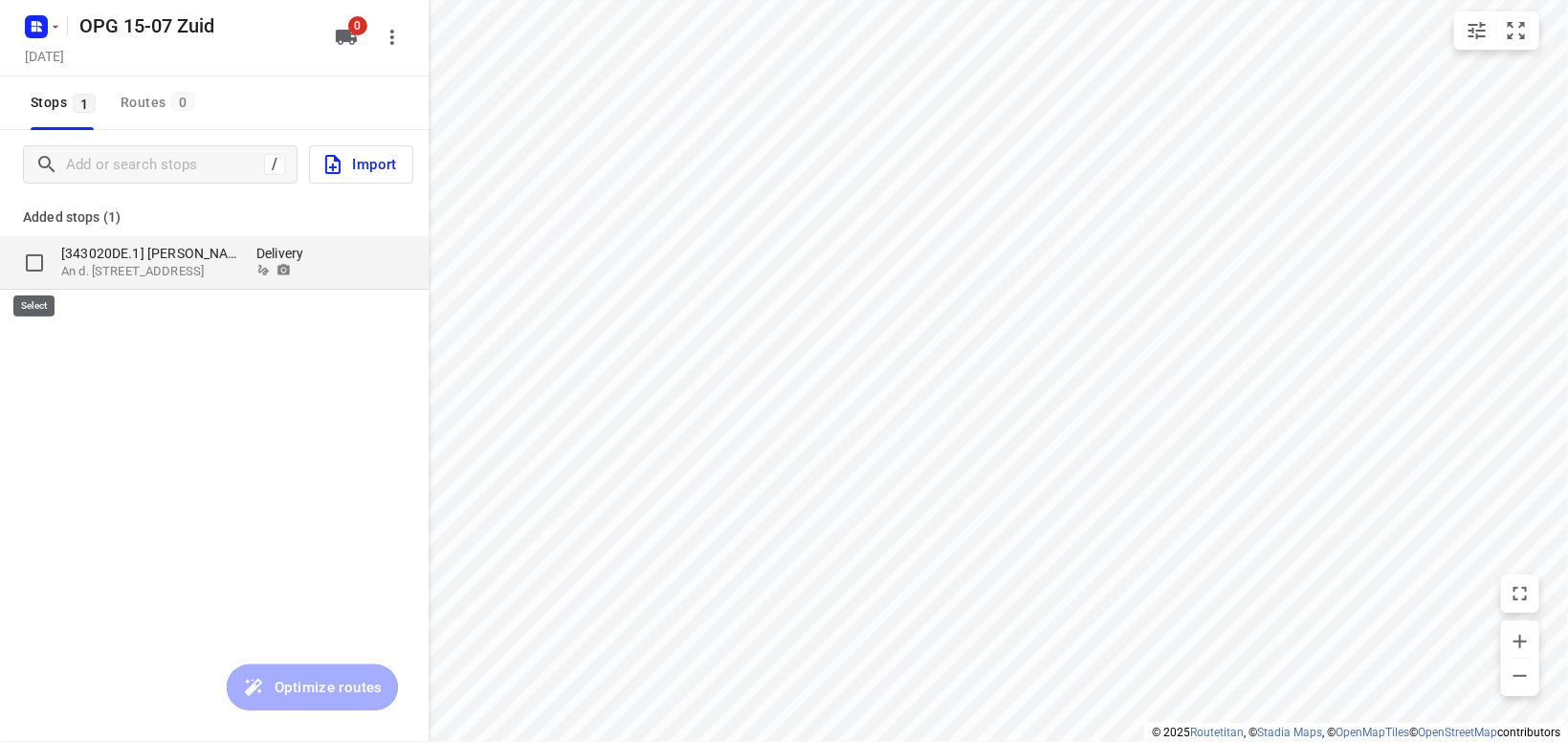 click at bounding box center [34, 263] 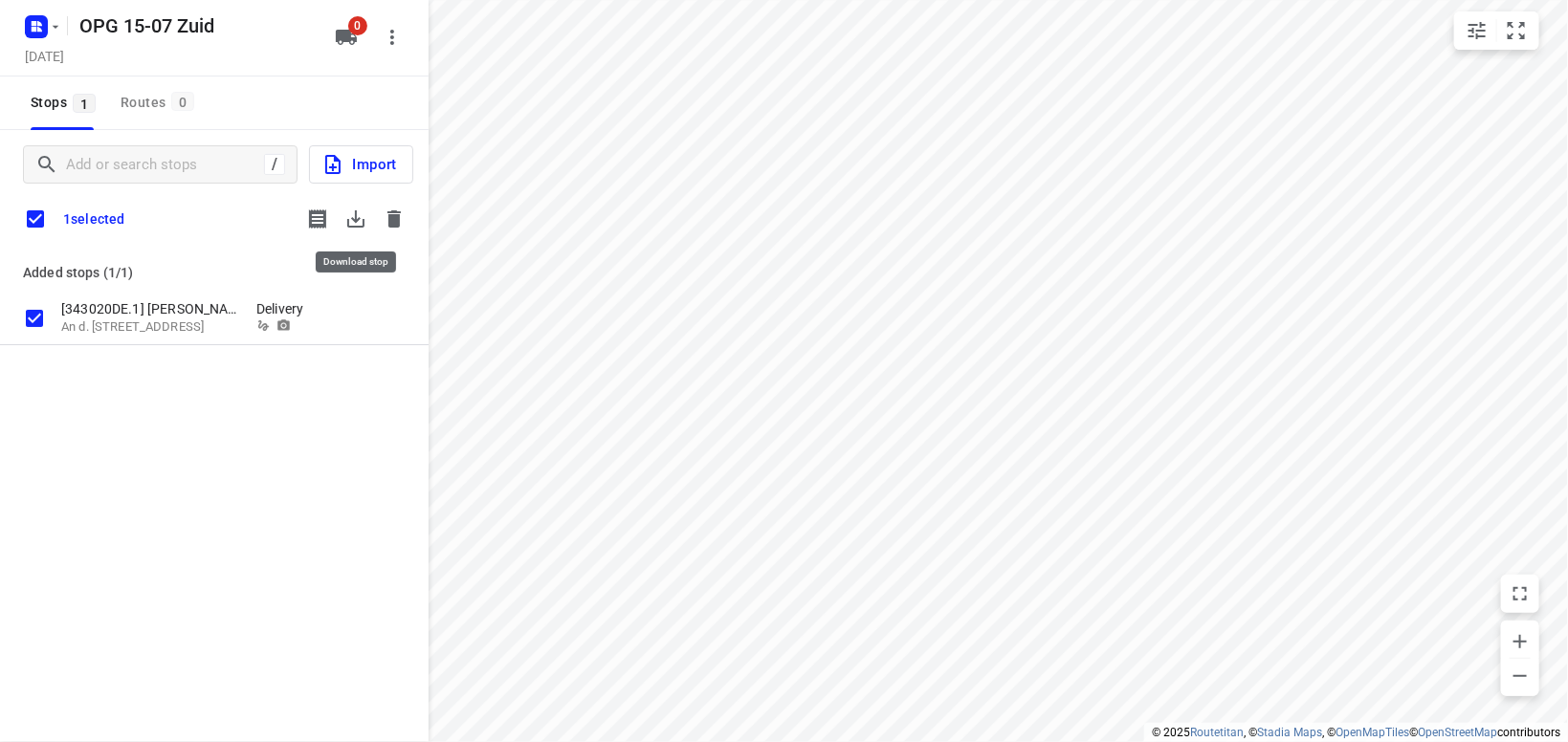 click 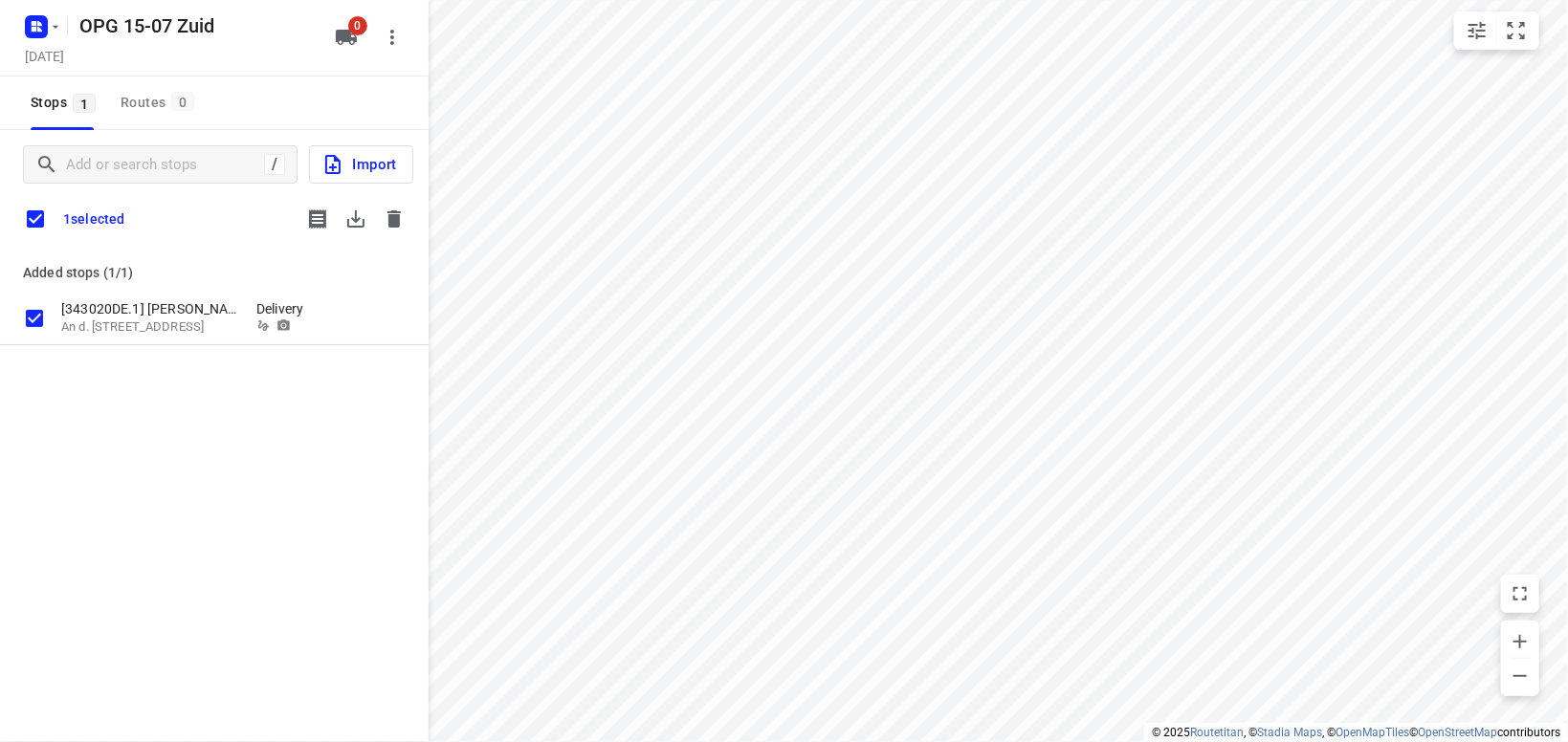 type 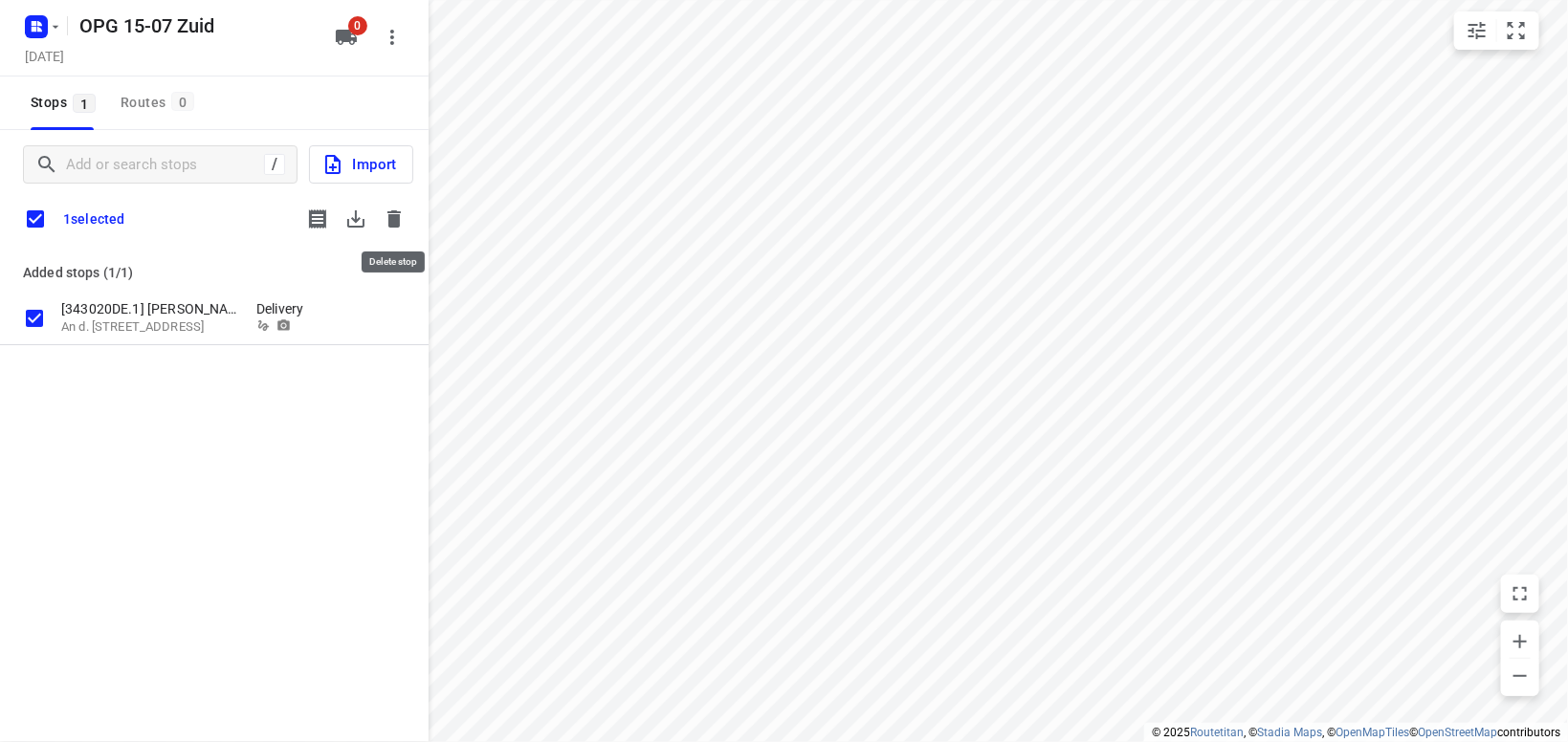 click 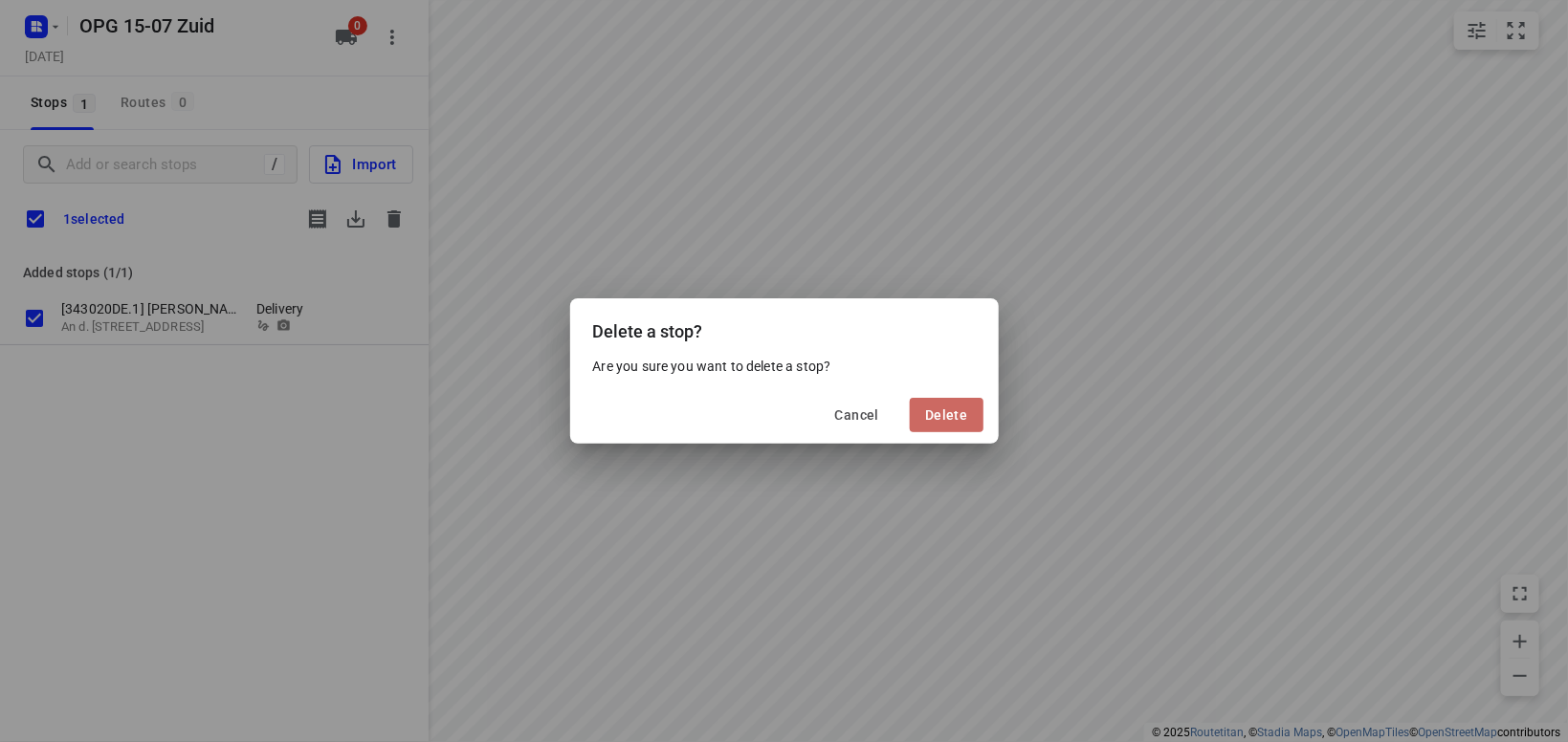 click on "Delete" at bounding box center (946, 415) 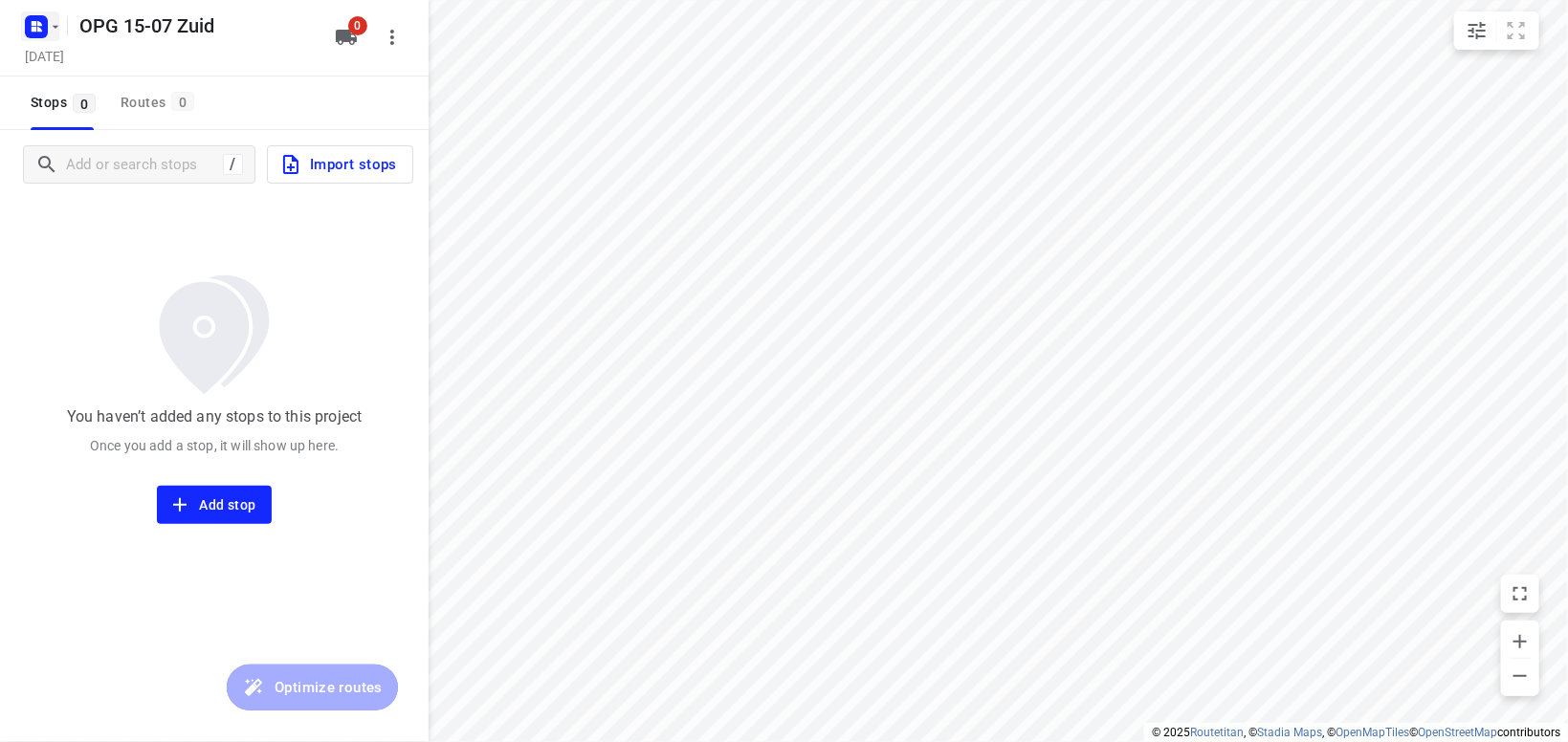 click 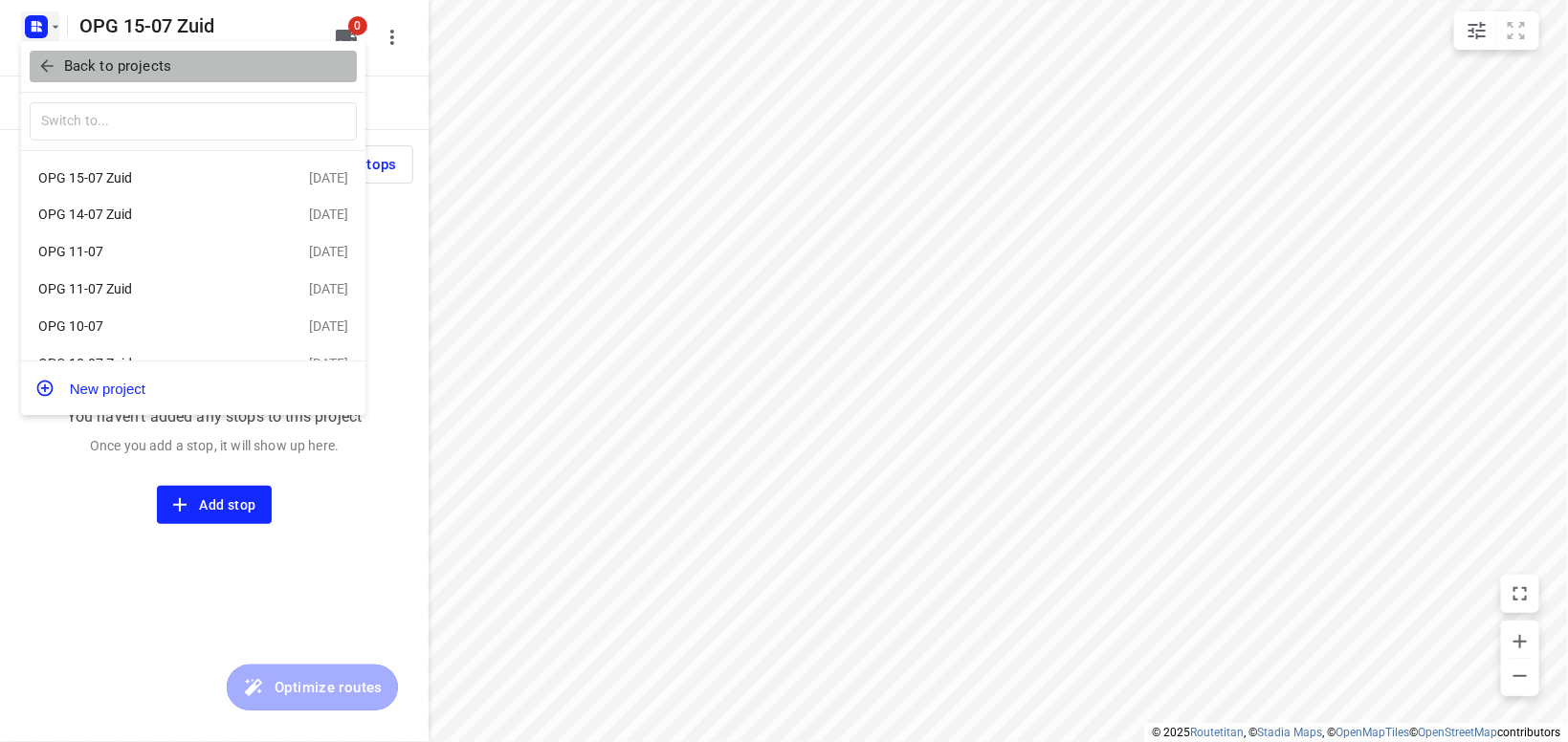 click on "Back to projects" at bounding box center [118, 66] 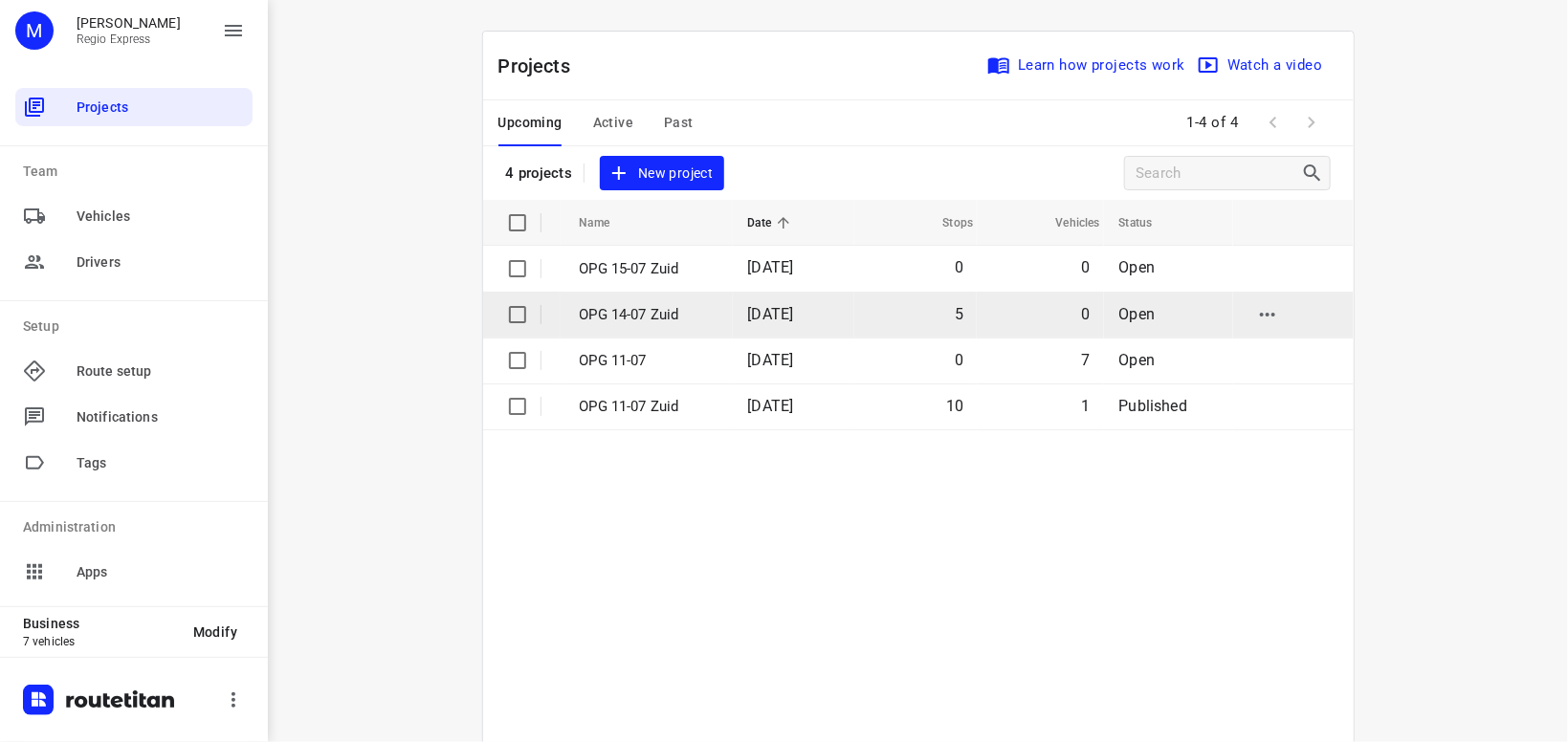 click on "OPG 14-07 Zuid" at bounding box center [650, 315] 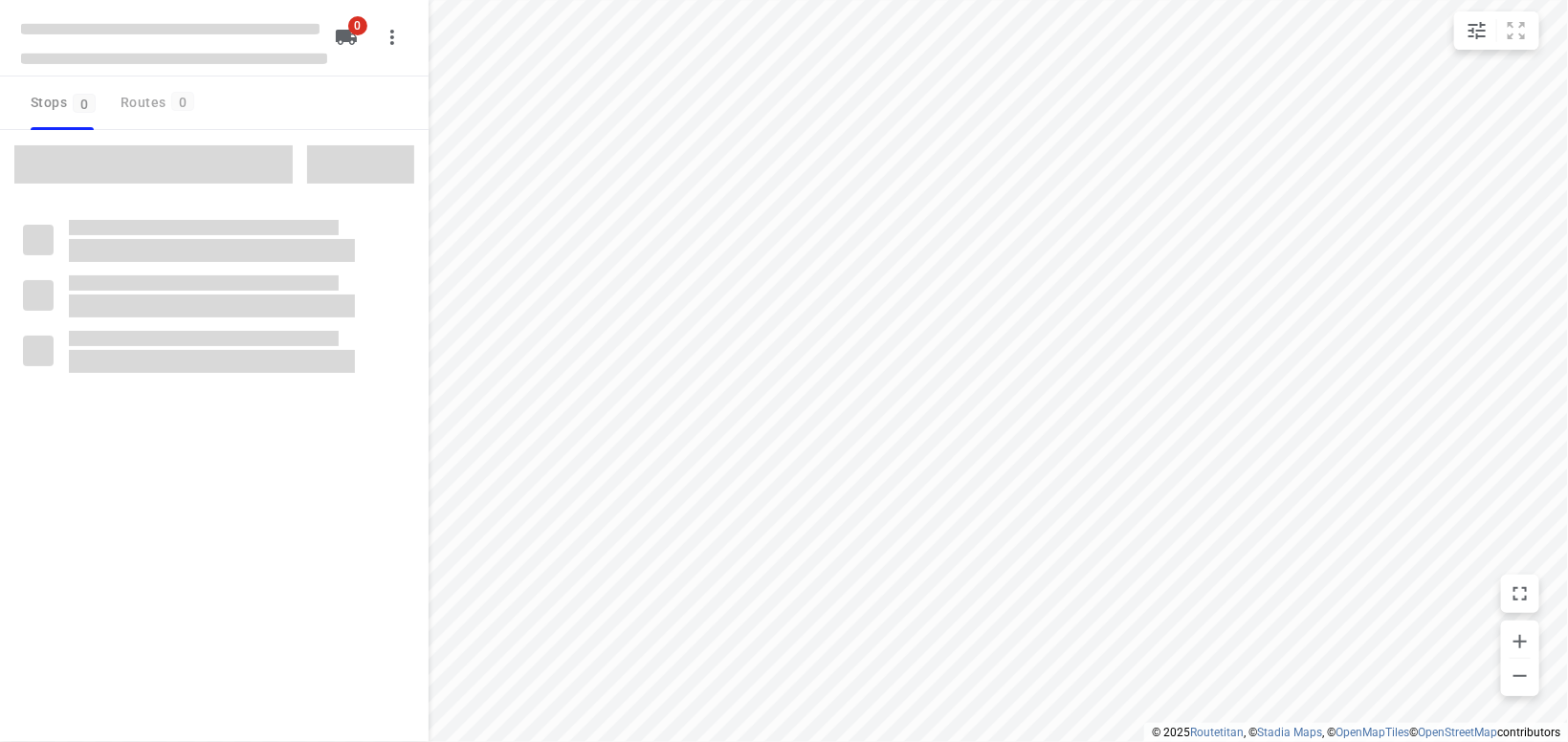 type on "distance" 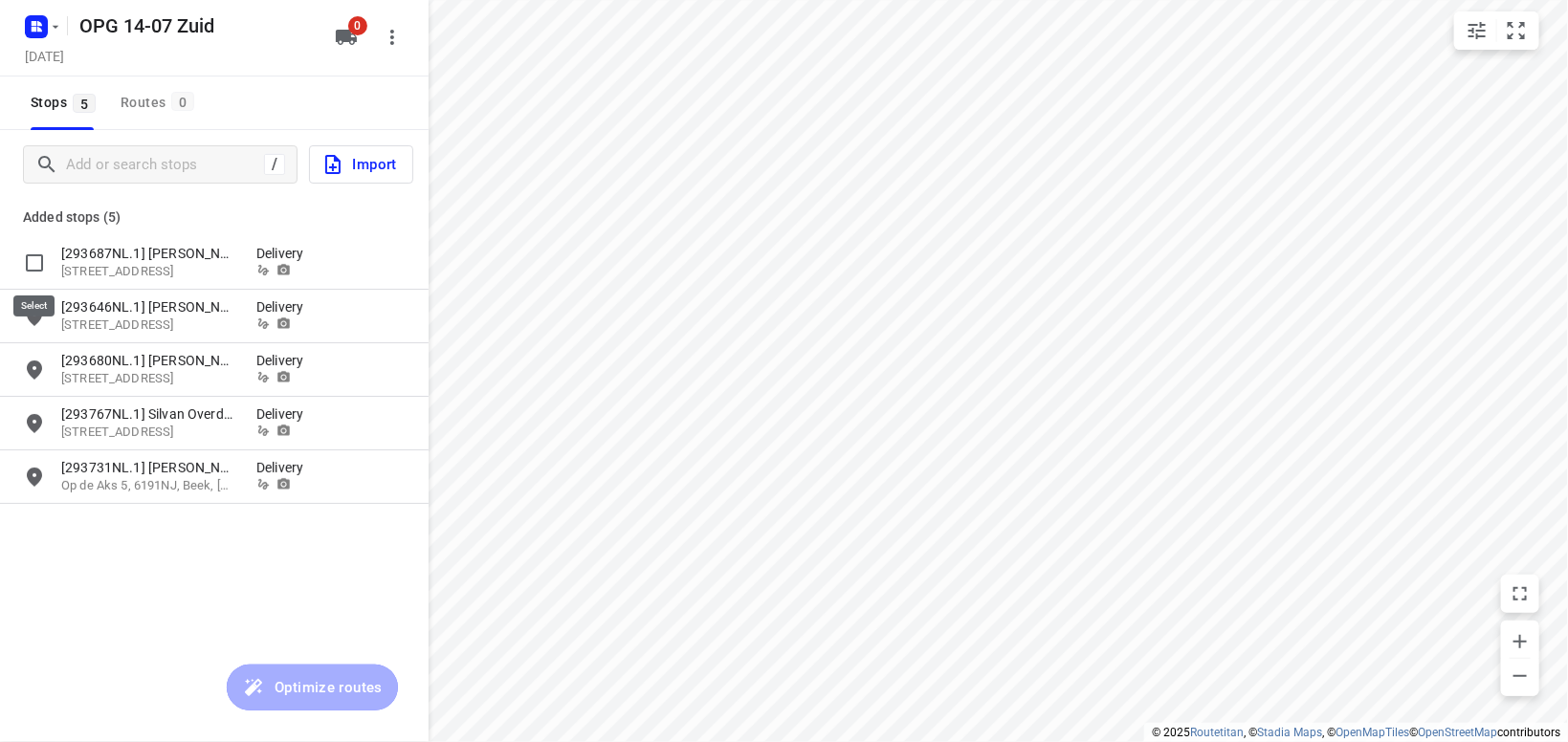 click at bounding box center [34, 263] 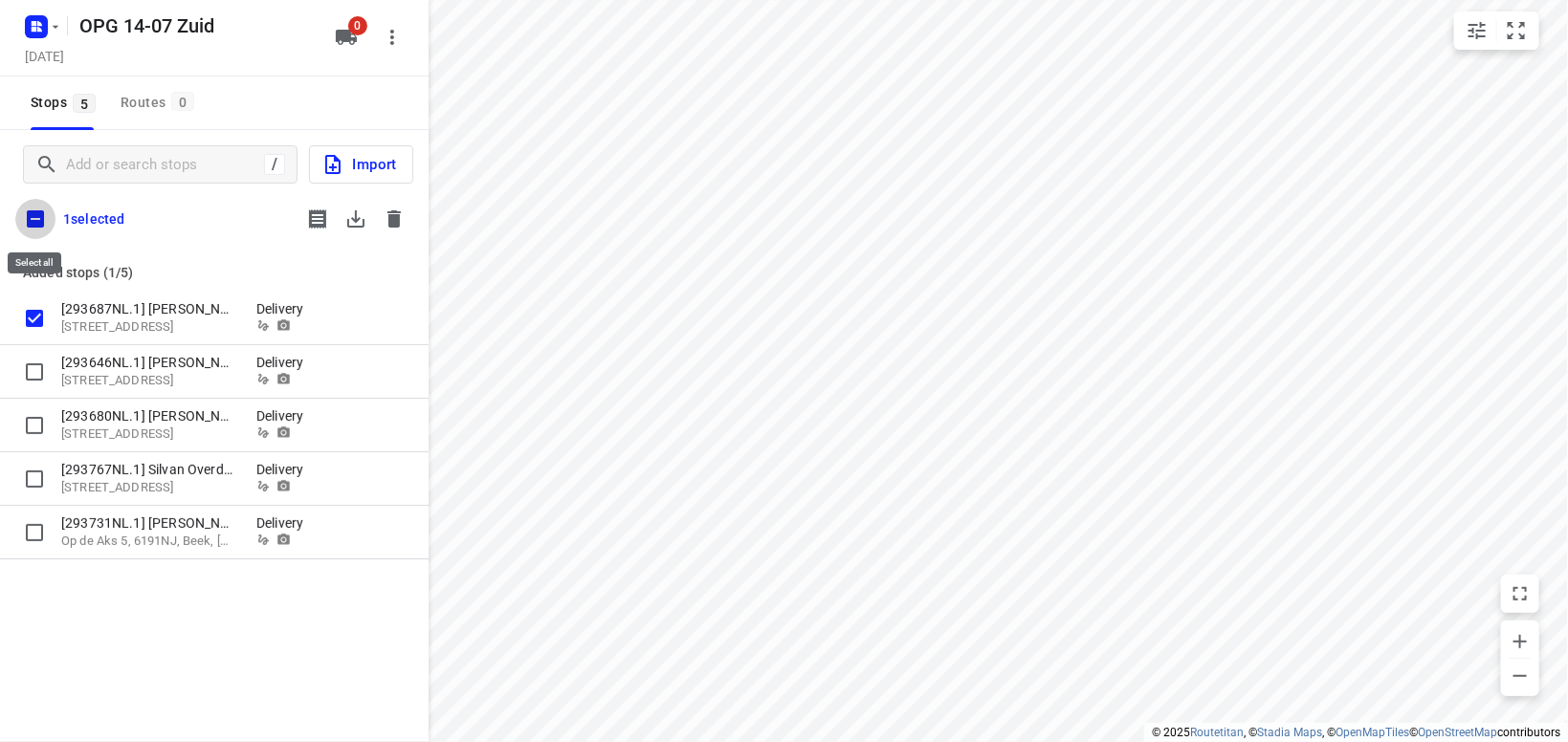 click at bounding box center [35, 219] 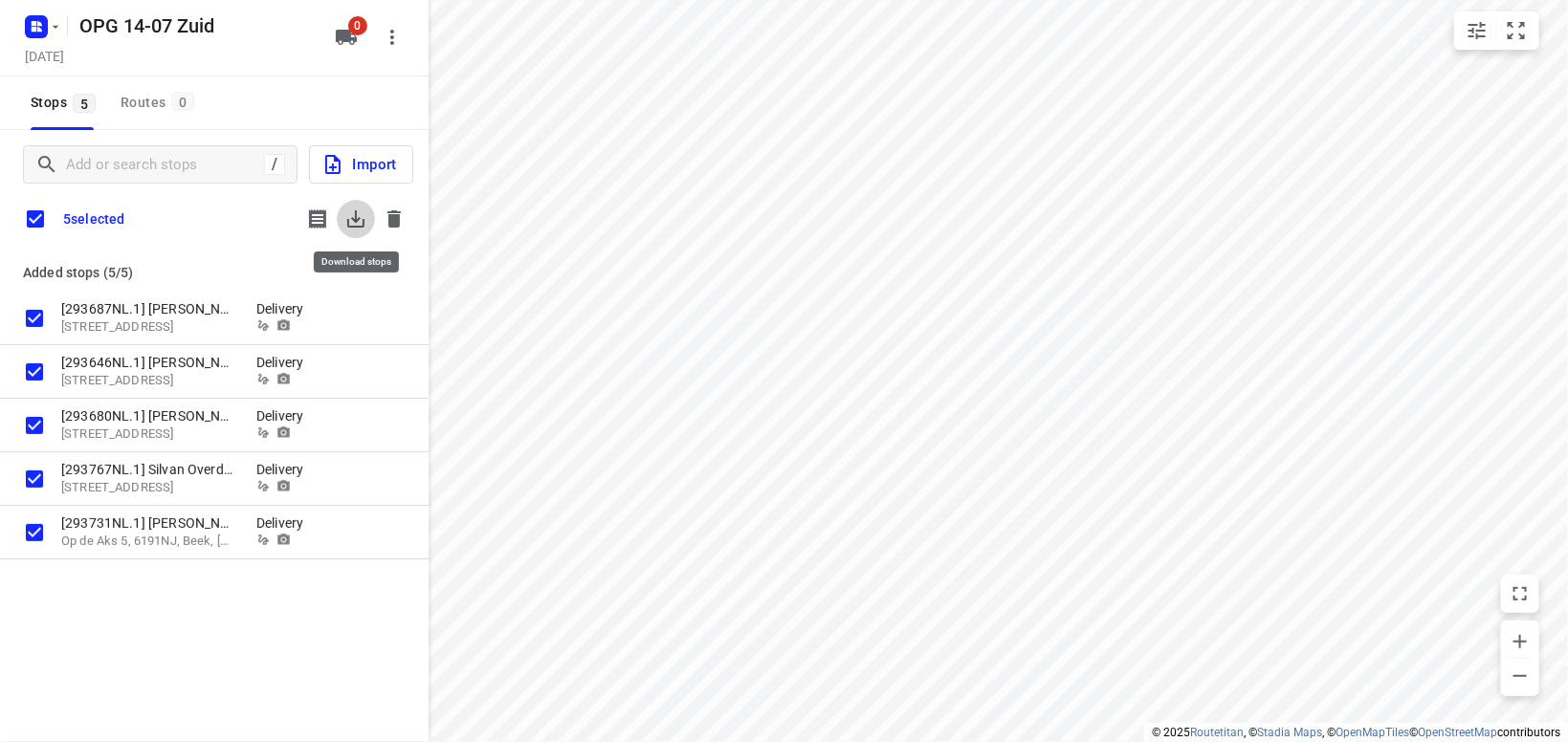 click 